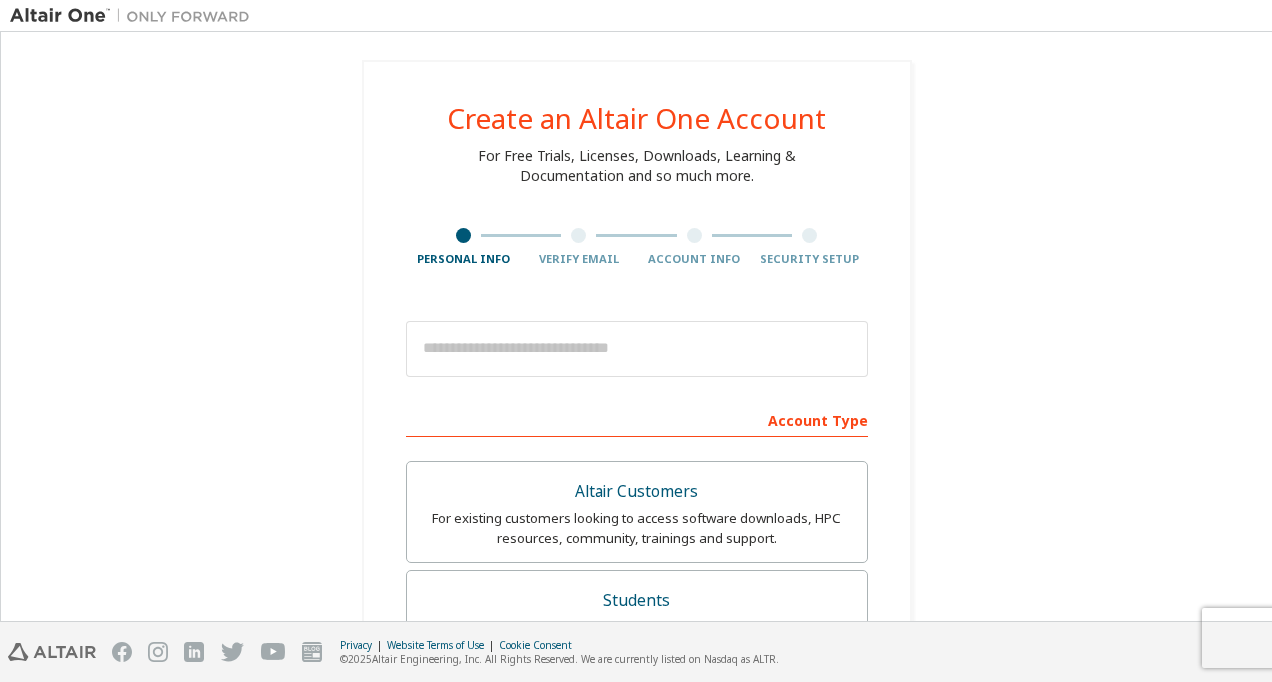 scroll, scrollTop: 0, scrollLeft: 0, axis: both 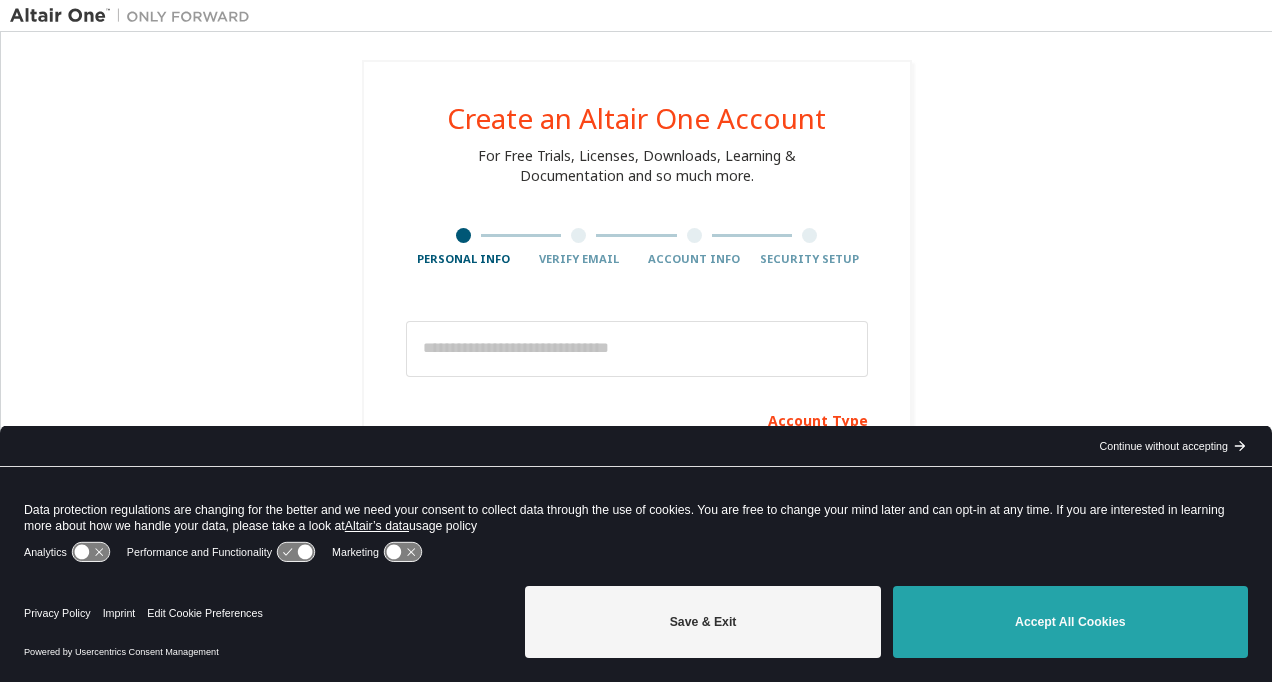 click on "Accept All Cookies" at bounding box center [1070, 622] 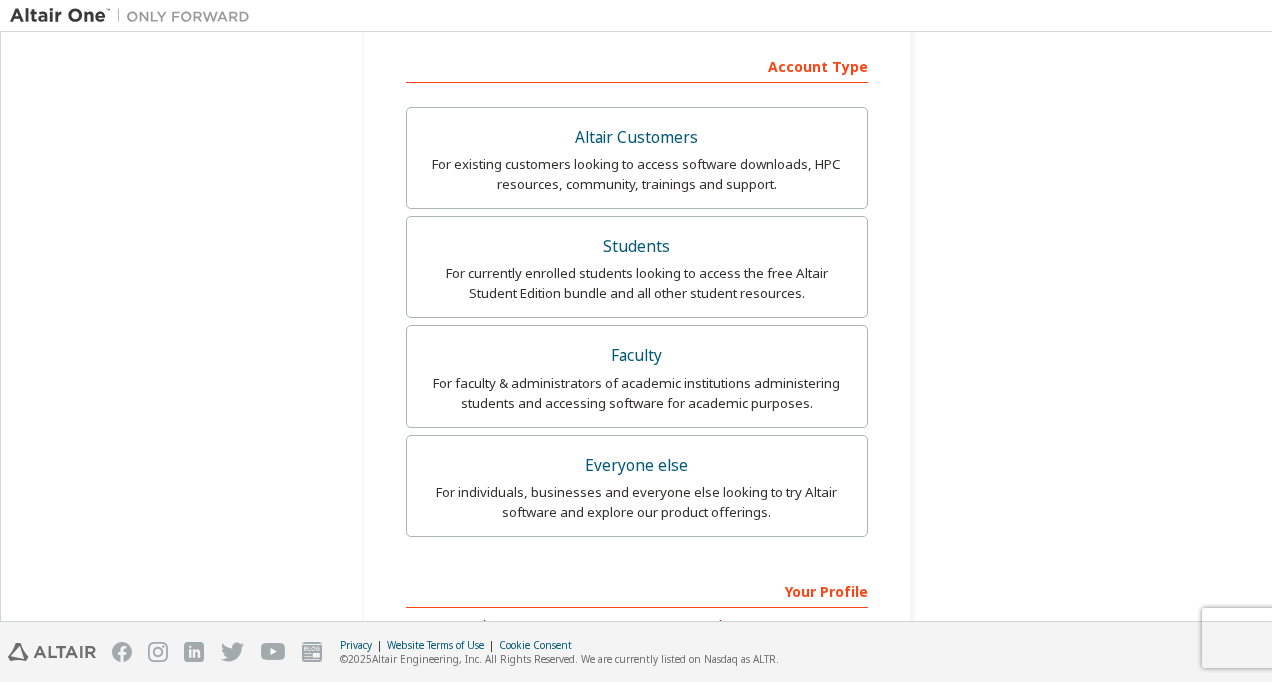 scroll, scrollTop: 400, scrollLeft: 0, axis: vertical 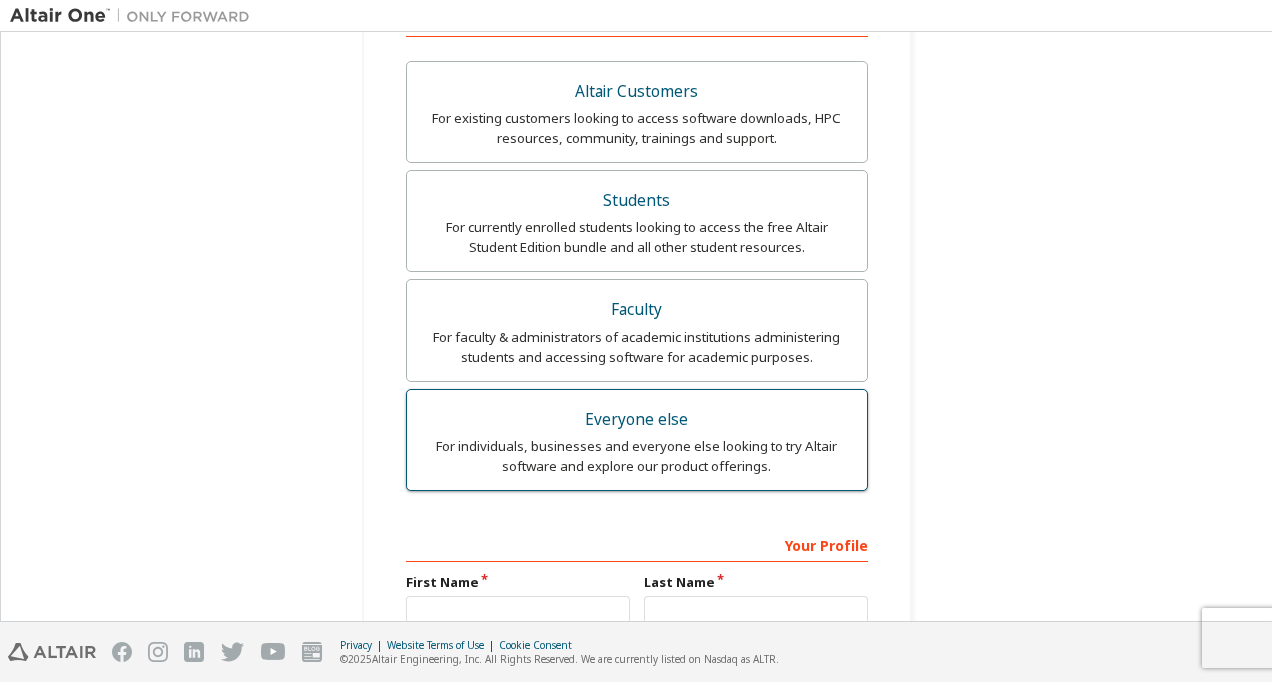 click on "For individuals, businesses and everyone else looking to try Altair software and explore our product offerings." at bounding box center (637, 456) 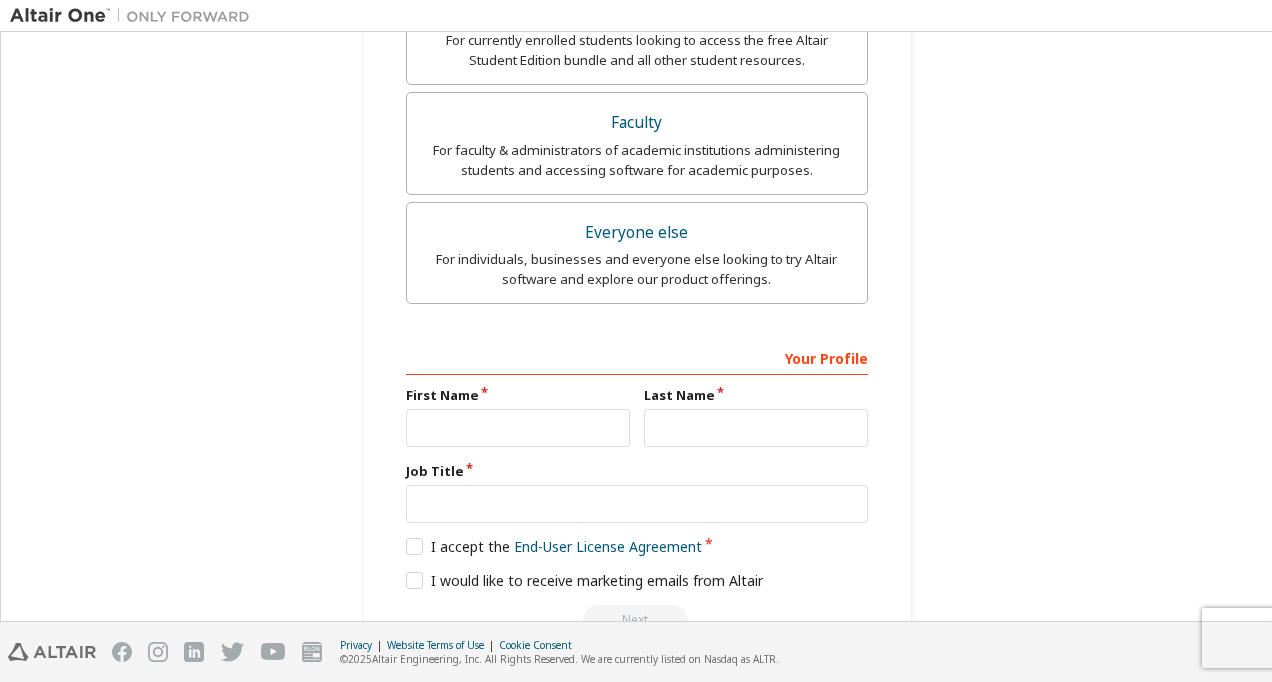 scroll, scrollTop: 639, scrollLeft: 0, axis: vertical 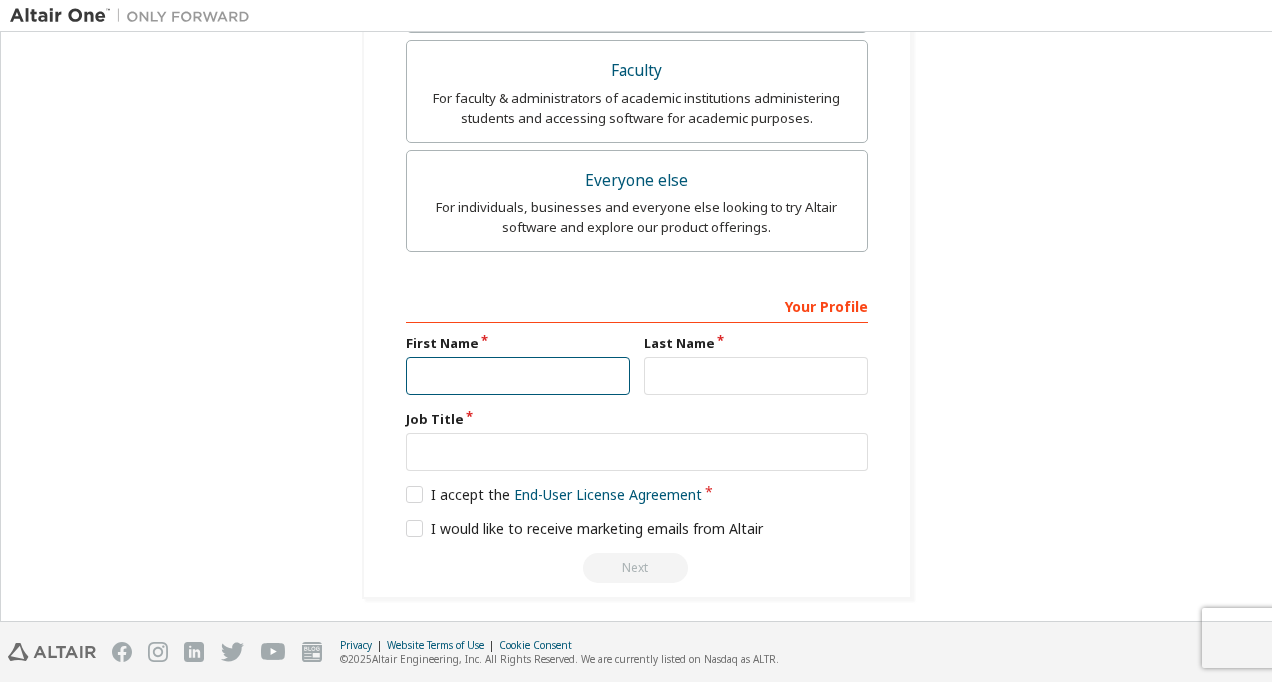 click at bounding box center [518, 376] 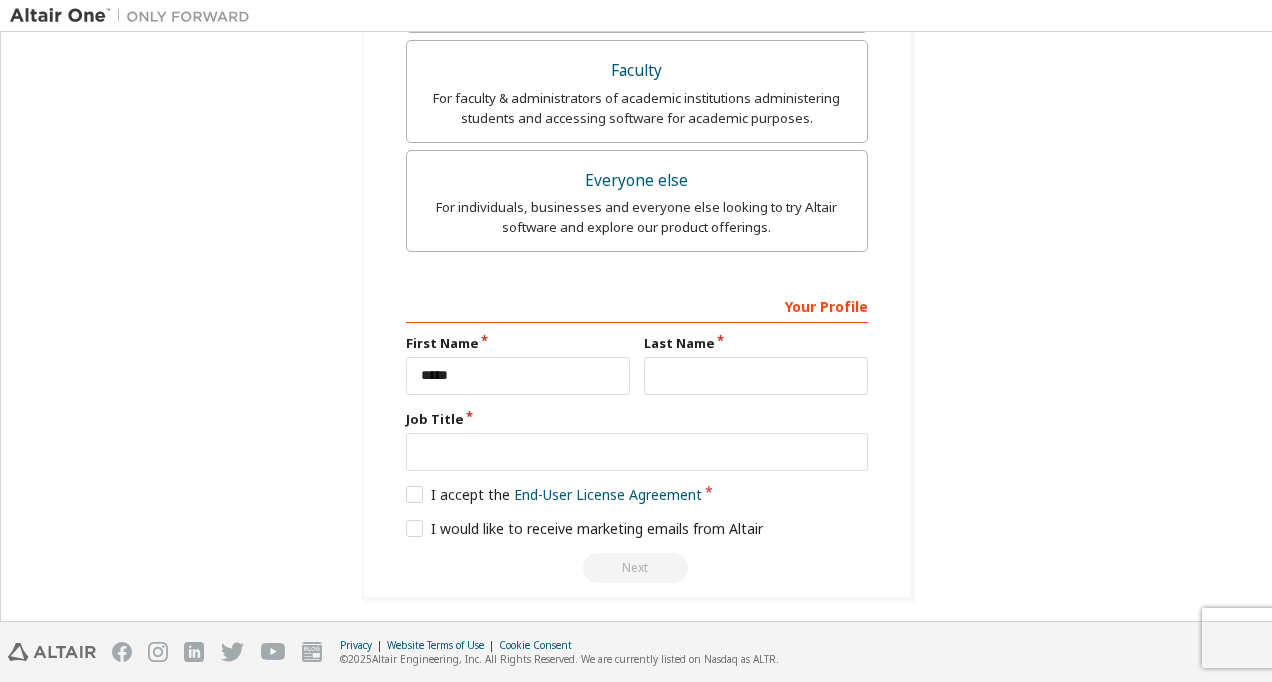 type on "**********" 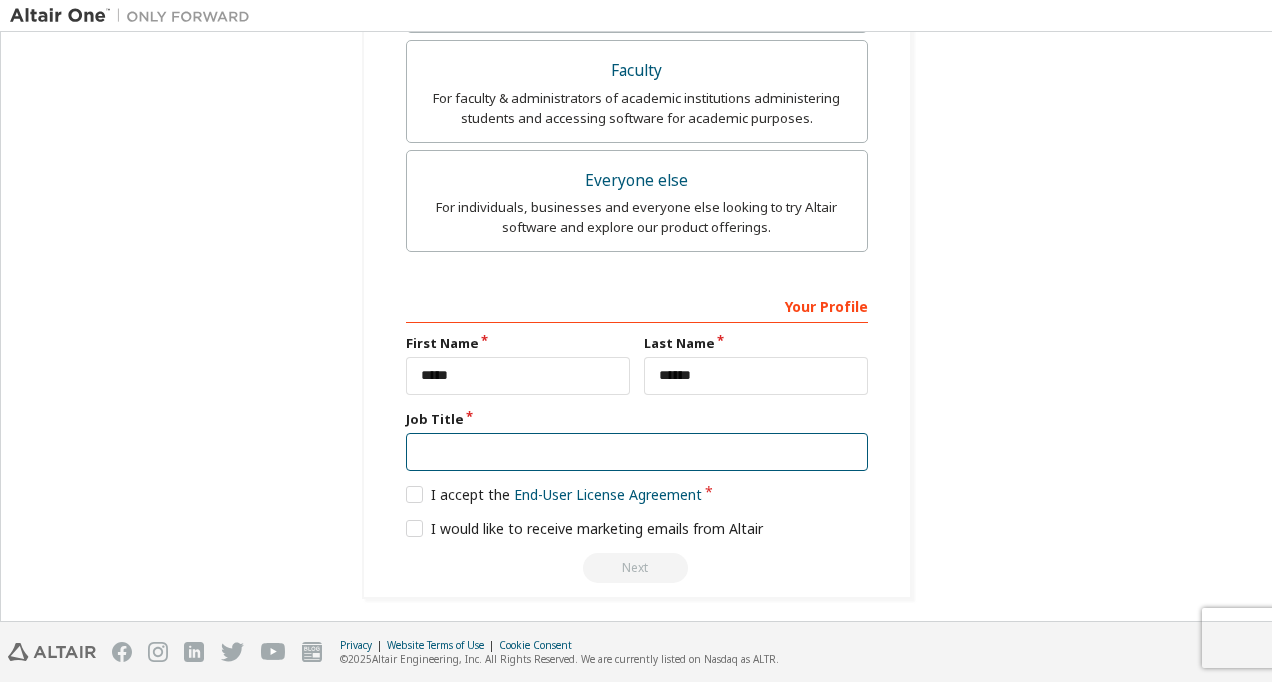 type on "*****" 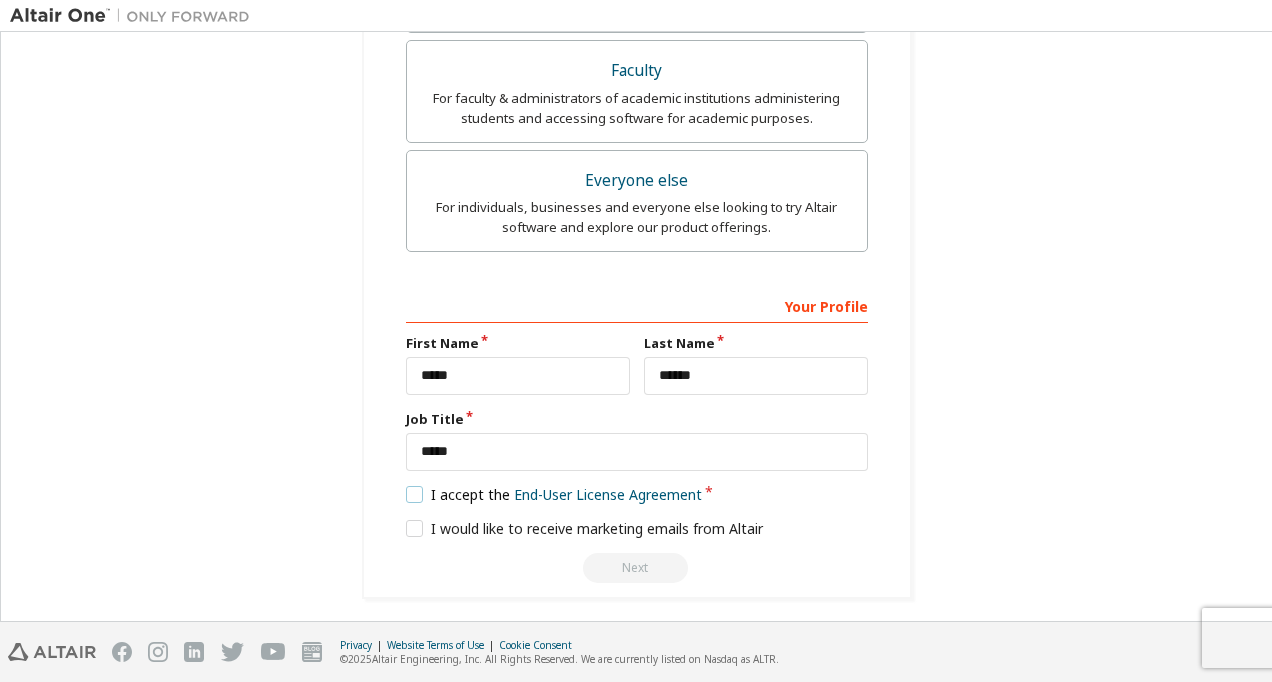 click on "I accept the    End-User License Agreement" at bounding box center [554, 494] 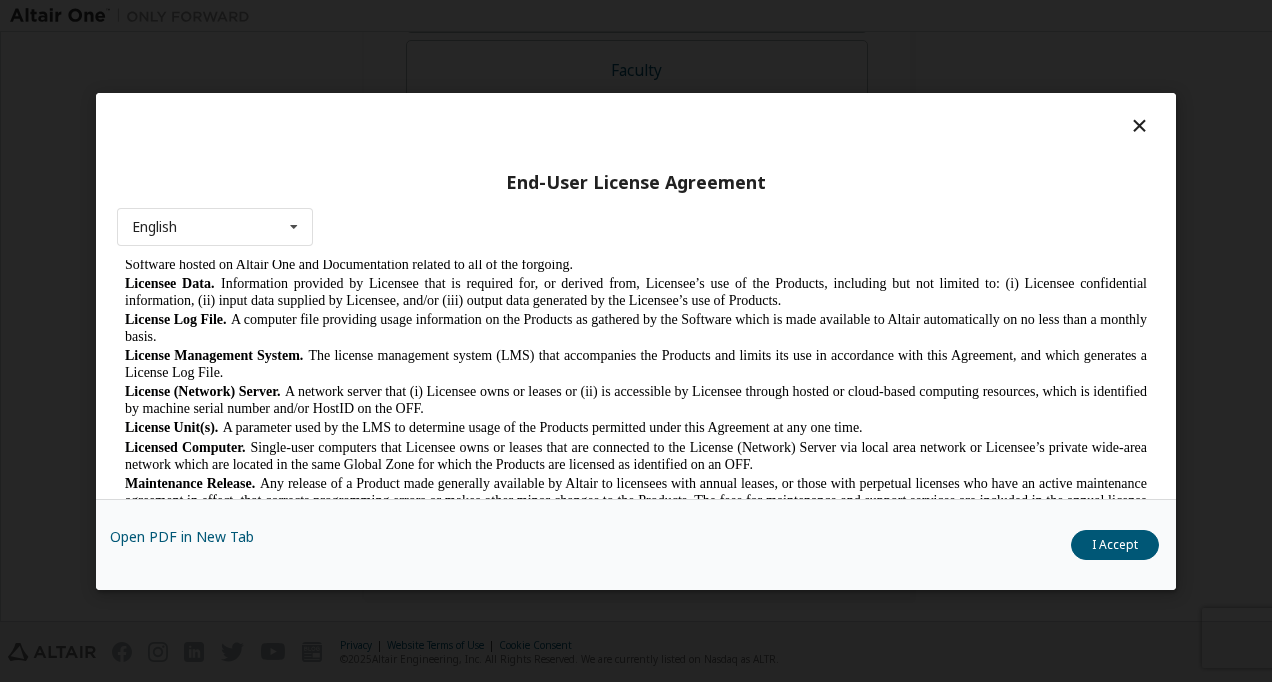 scroll, scrollTop: 800, scrollLeft: 0, axis: vertical 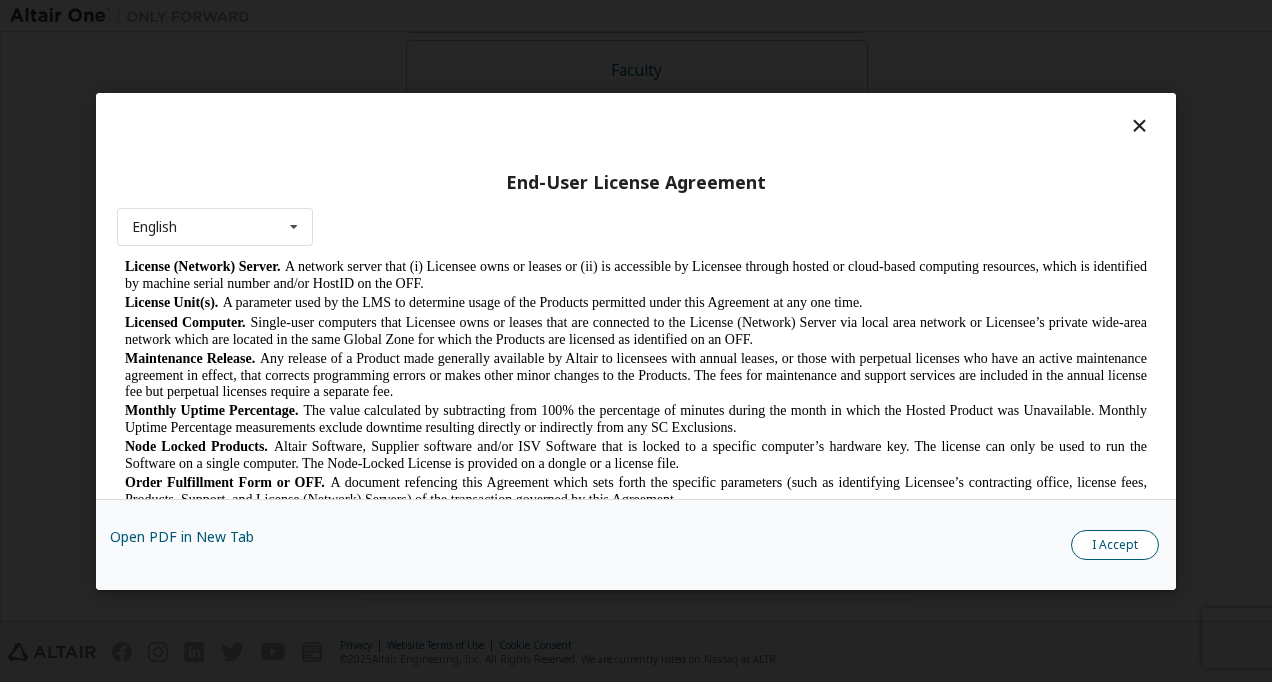 click on "I Accept" at bounding box center (1115, 544) 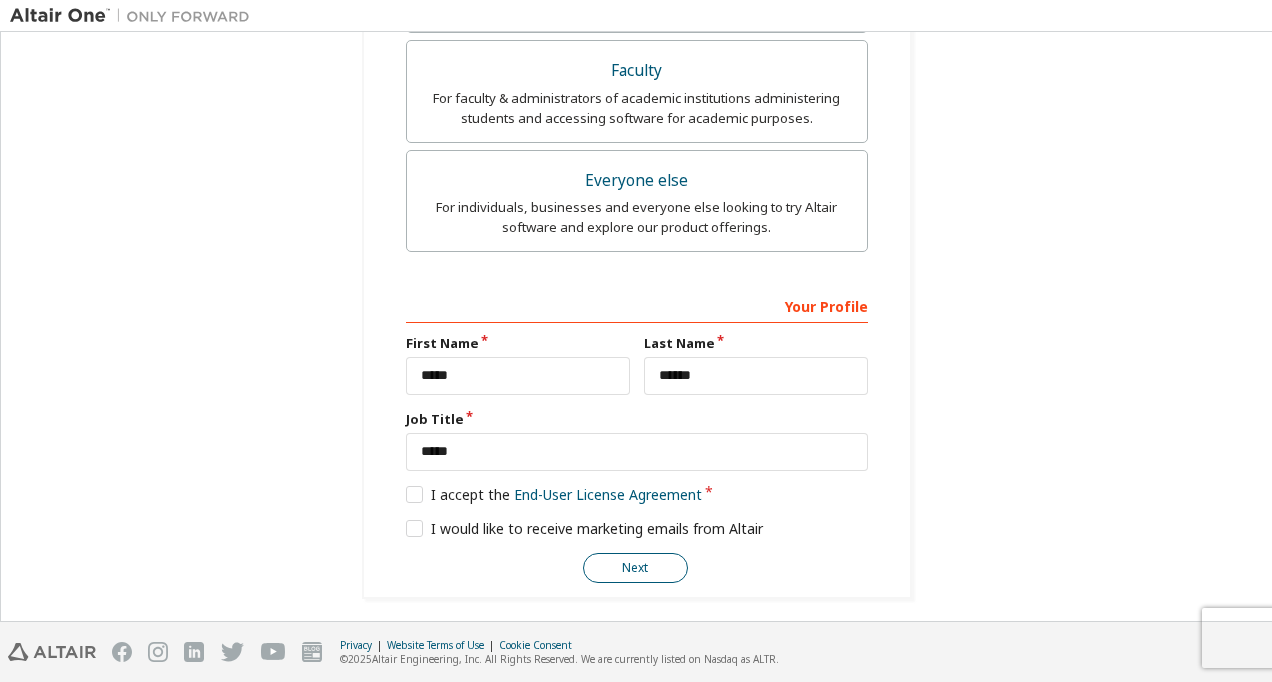 click on "Next" at bounding box center (635, 568) 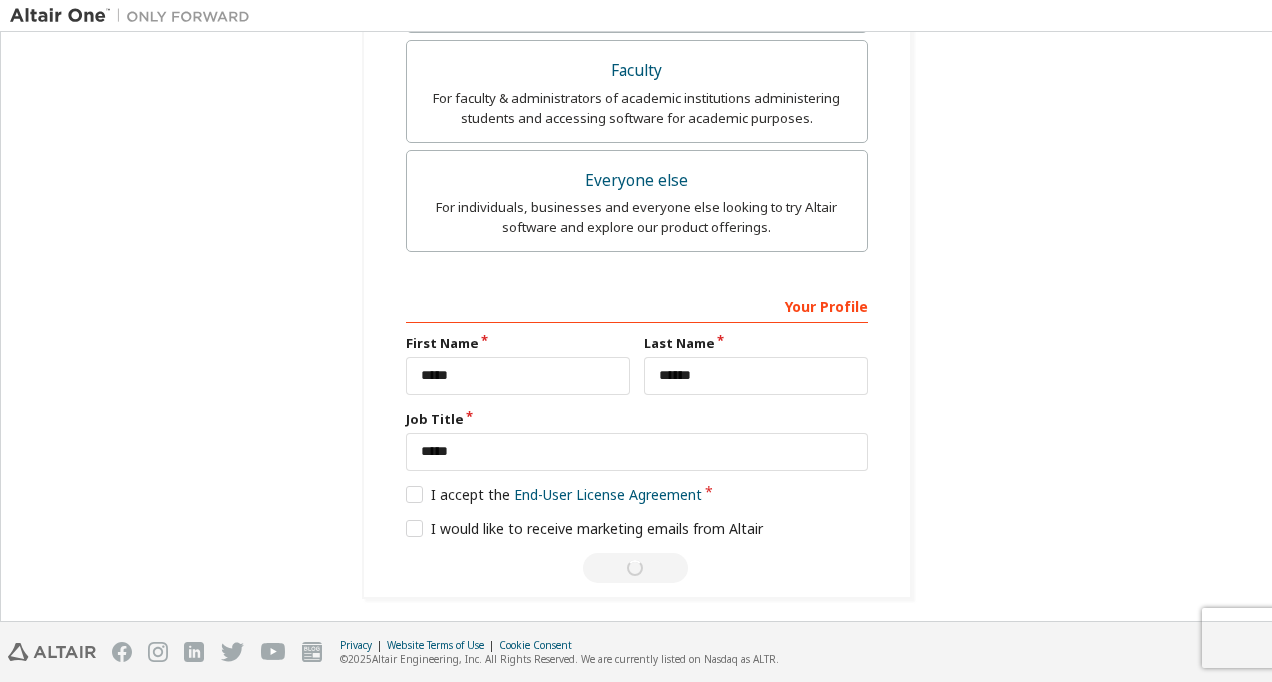 scroll, scrollTop: 0, scrollLeft: 0, axis: both 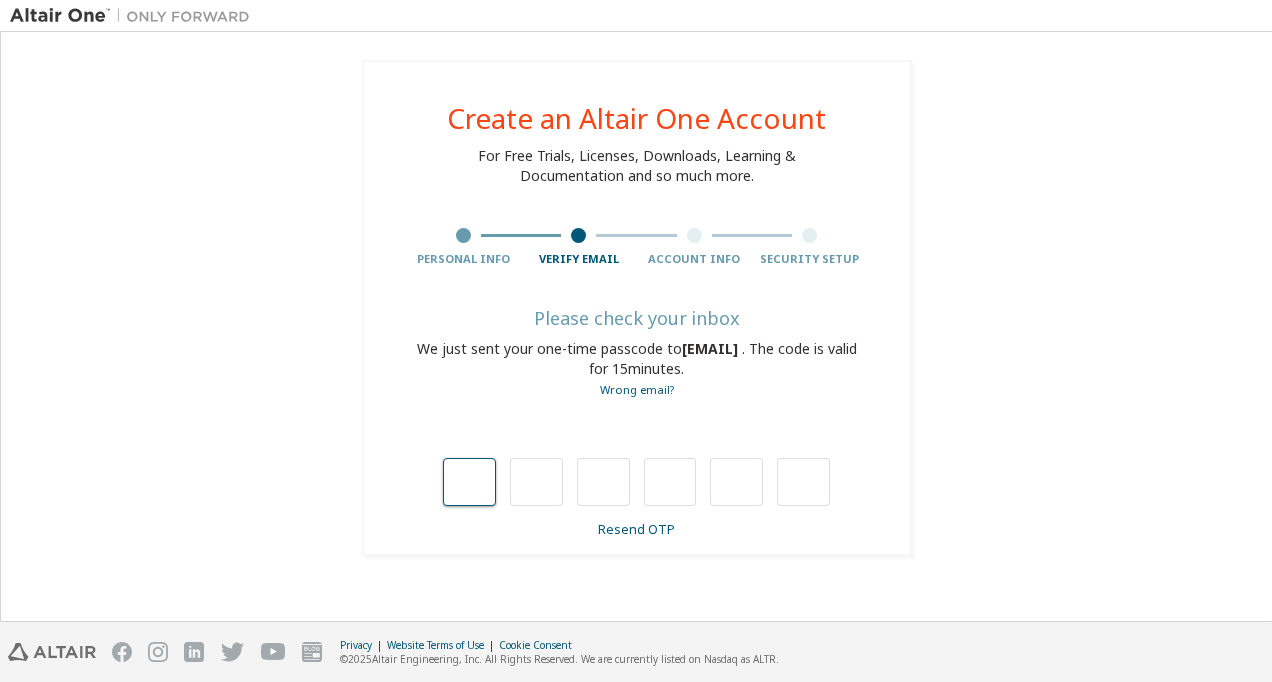 click at bounding box center [469, 482] 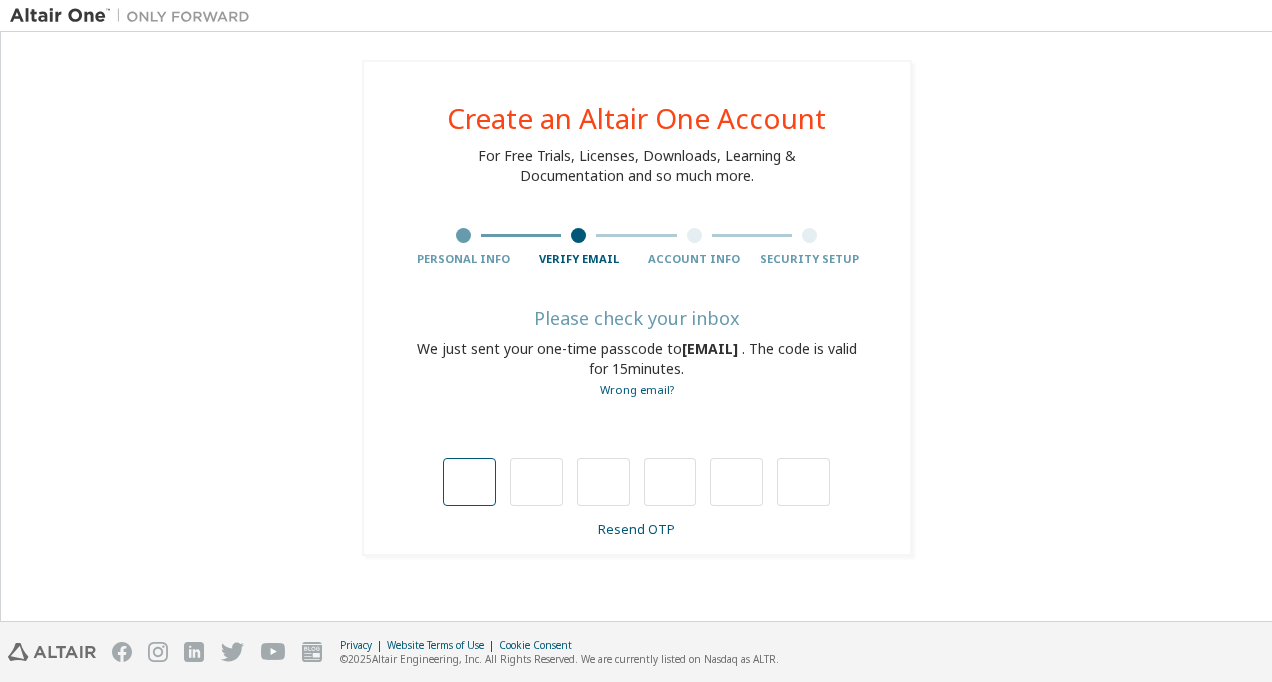 type on "*" 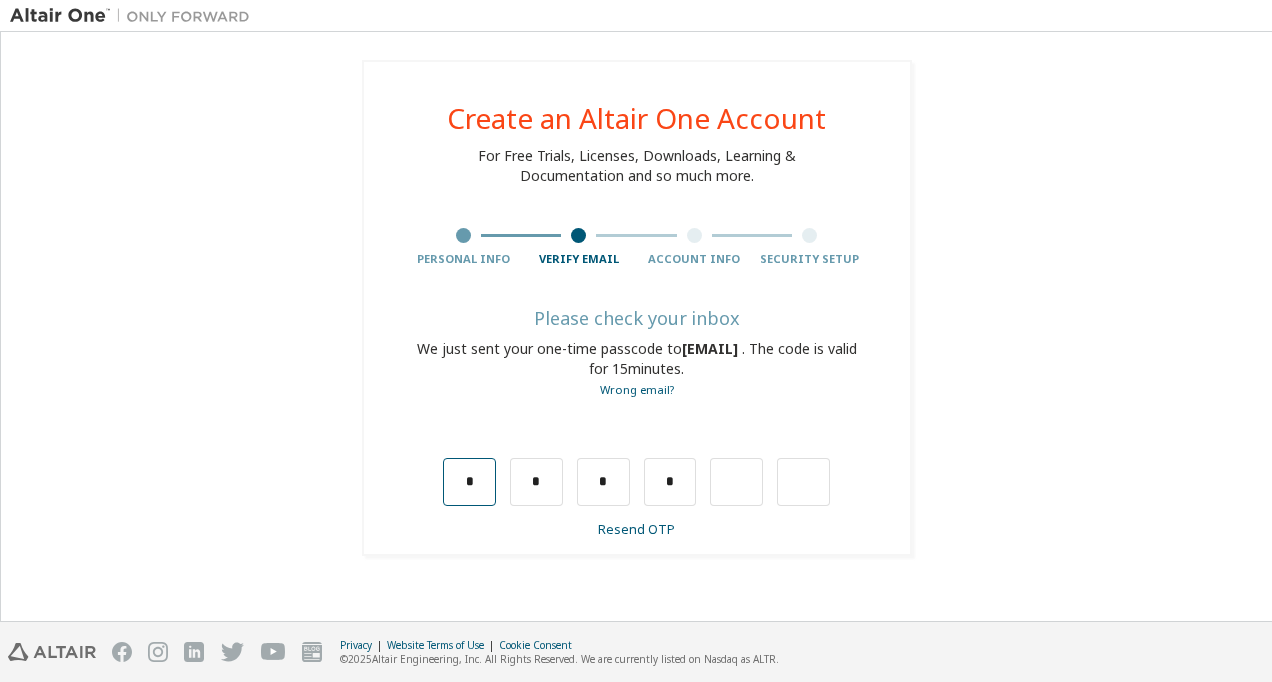 type on "*" 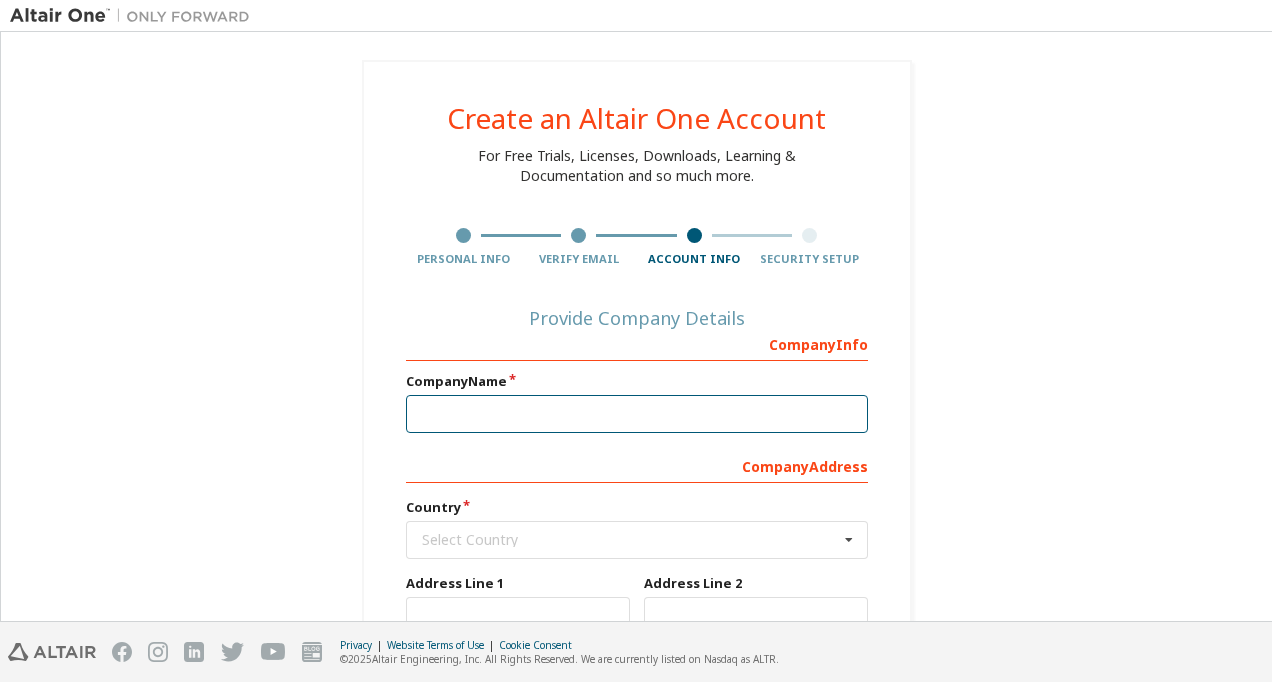 click at bounding box center (637, 414) 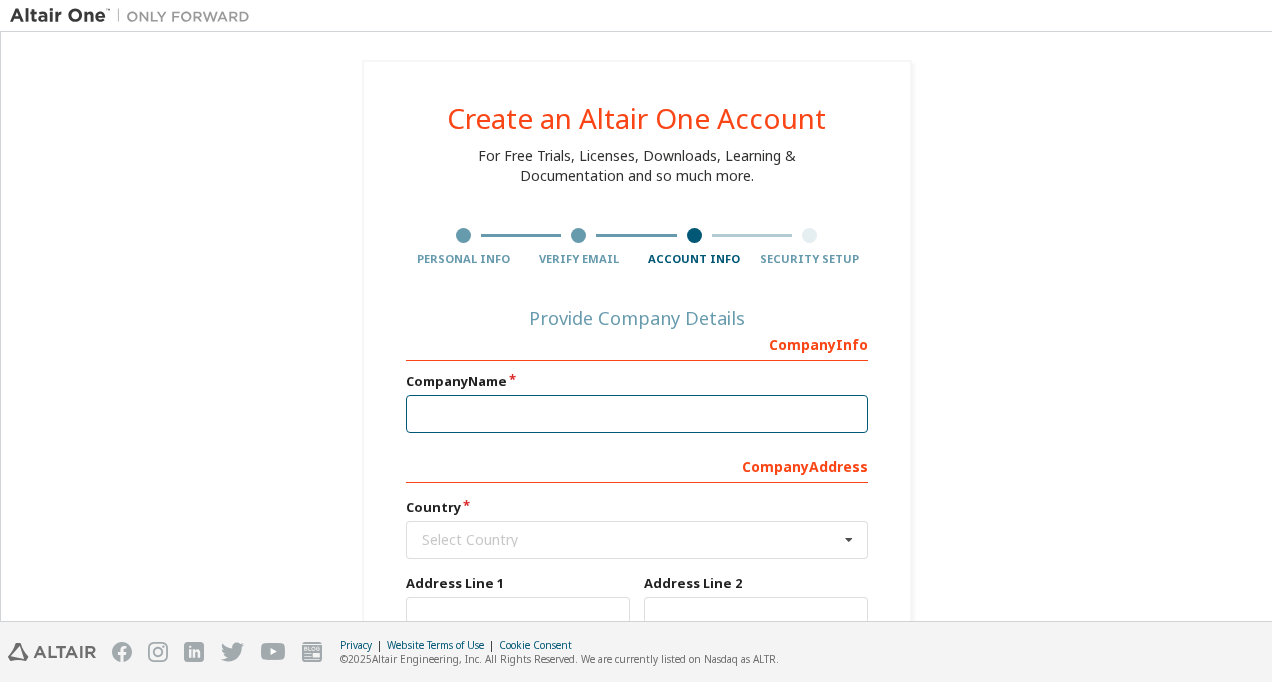 type on "*****" 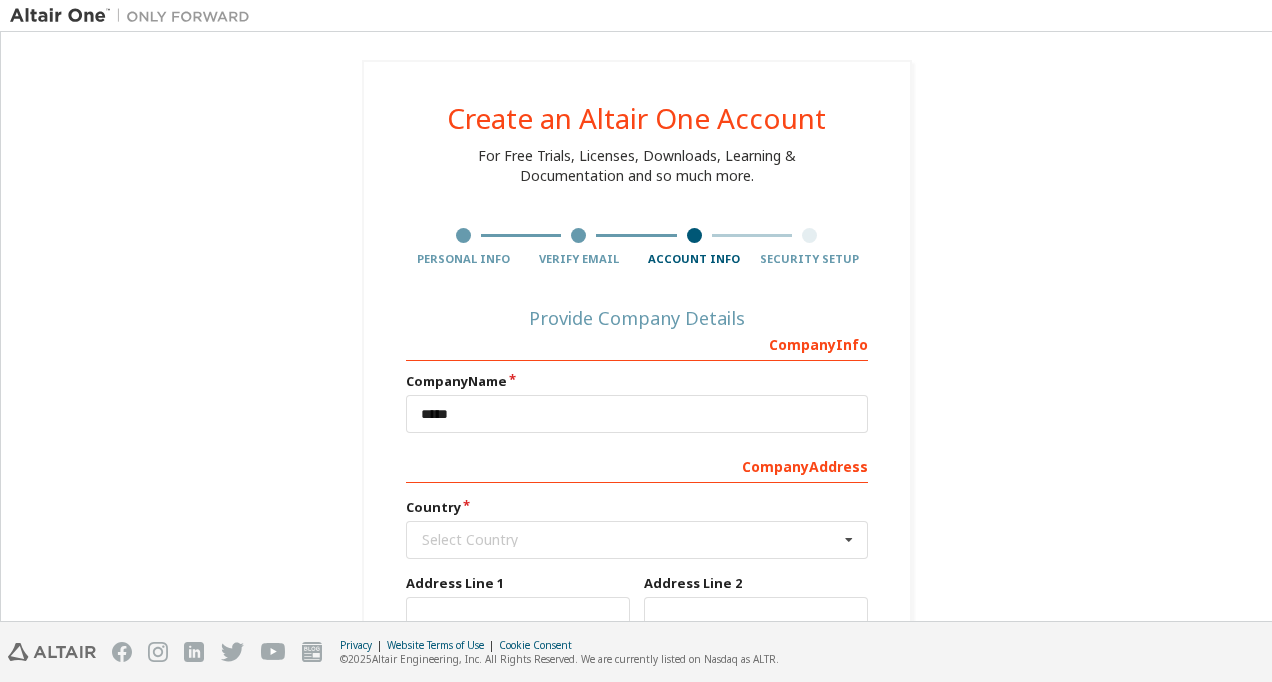 type 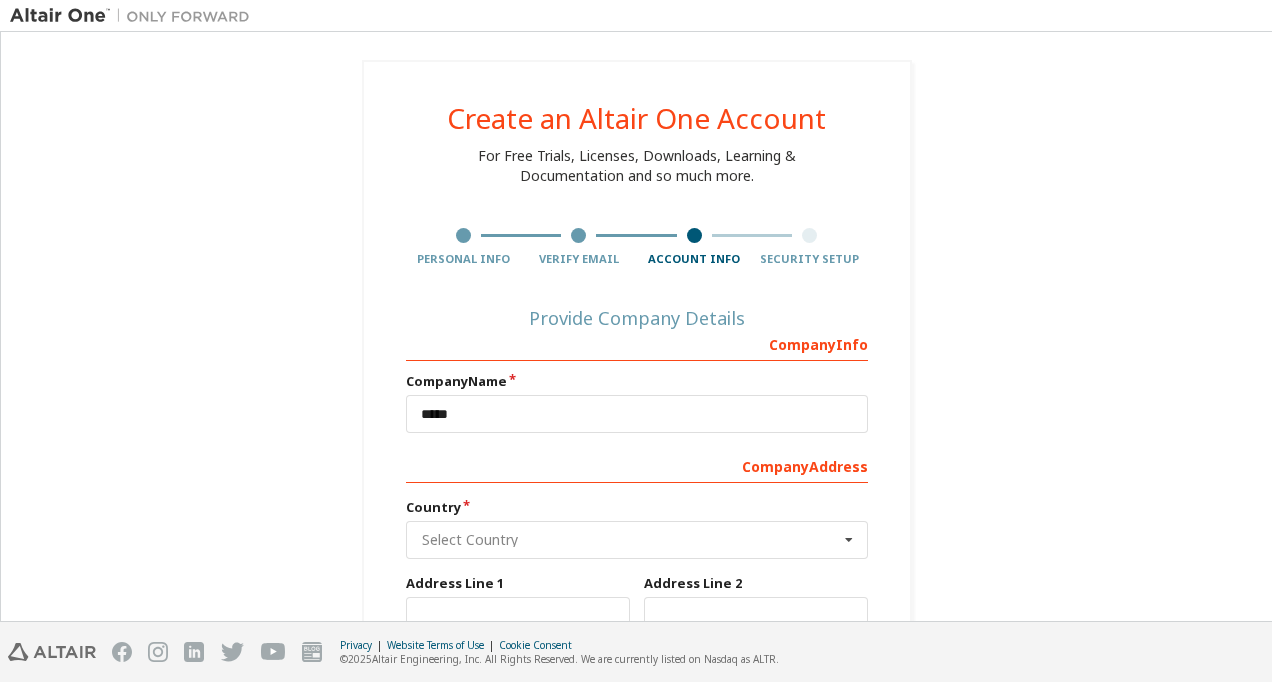 type on "*******" 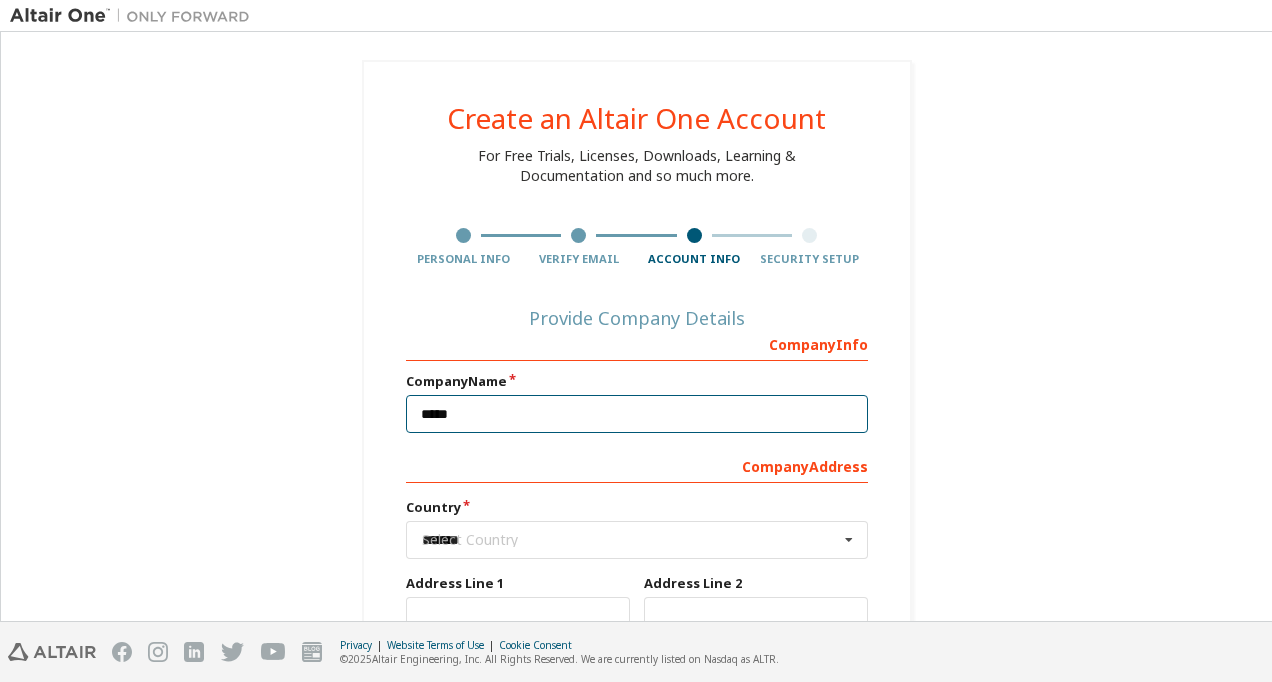 type 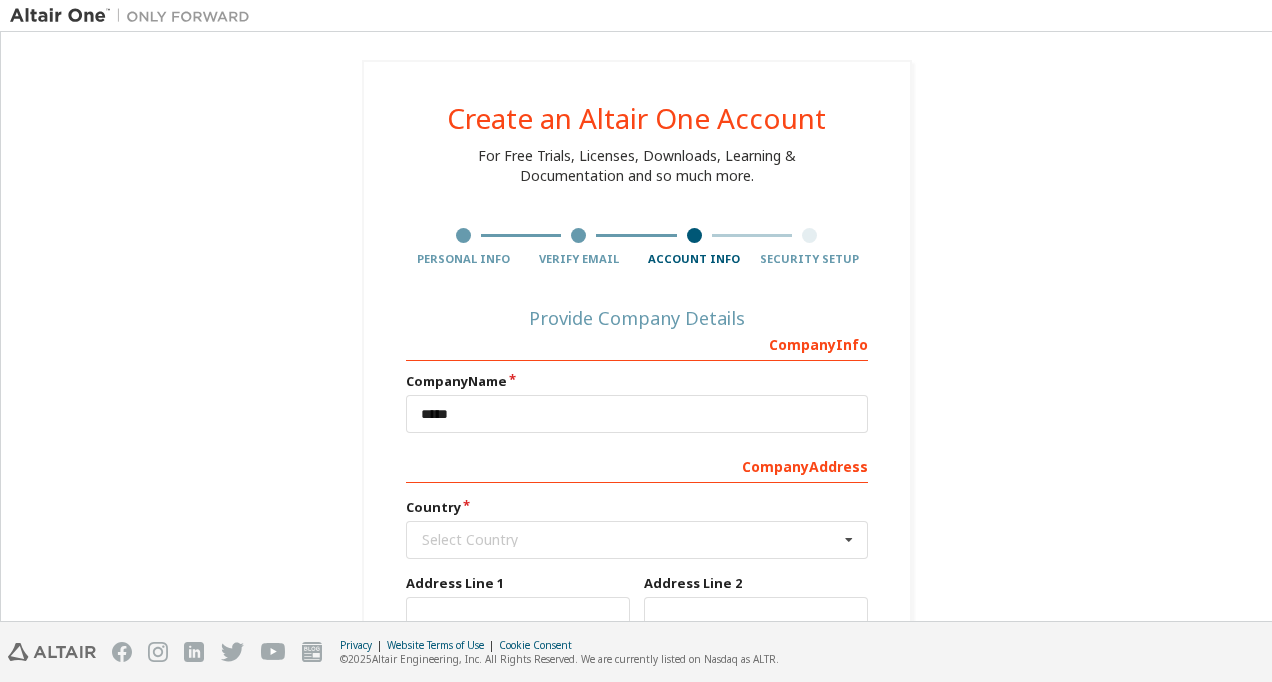 click on "Create an Altair One Account For Free Trials, Licenses, Downloads, Learning & Documentation and so much more. Personal Info Verify Email Account Info Security Setup Provide Company Details Company Info Company Name ***** Company Address Country Select Country Afghanistan Åland Islands Albania Algeria American Samoa Andorra Angola Anguilla Antarctica Antigua and Barbuda Argentina Armenia Aruba Australia Austria Azerbaijan Bahamas Bahrain Bangladesh Barbados Belgium Belize Benin Bermuda Bhutan Bolivia (Plurinational State of) Bonaire, Sint Eustatius and Saba Bosnia and Herzegovina Botswana Bouvet Island Brazil British Indian Ocean Territory Brunei Darussalam Bulgaria Burkina Faso Burundi Cabo Verde Cambodia Cameroon Canada Cayman Islands Central African Republic Chad Chile China Christmas Island Cocos (Keeling) Islands Colombia Comoros Congo Congo (Democratic Republic of the) Cook Islands Costa Rica Côte d'Ivoire Croatia Curaçao Cyprus Czech Republic Denmark Djibouti Dominica Dominican Republic Ecuador" at bounding box center (637, 499) 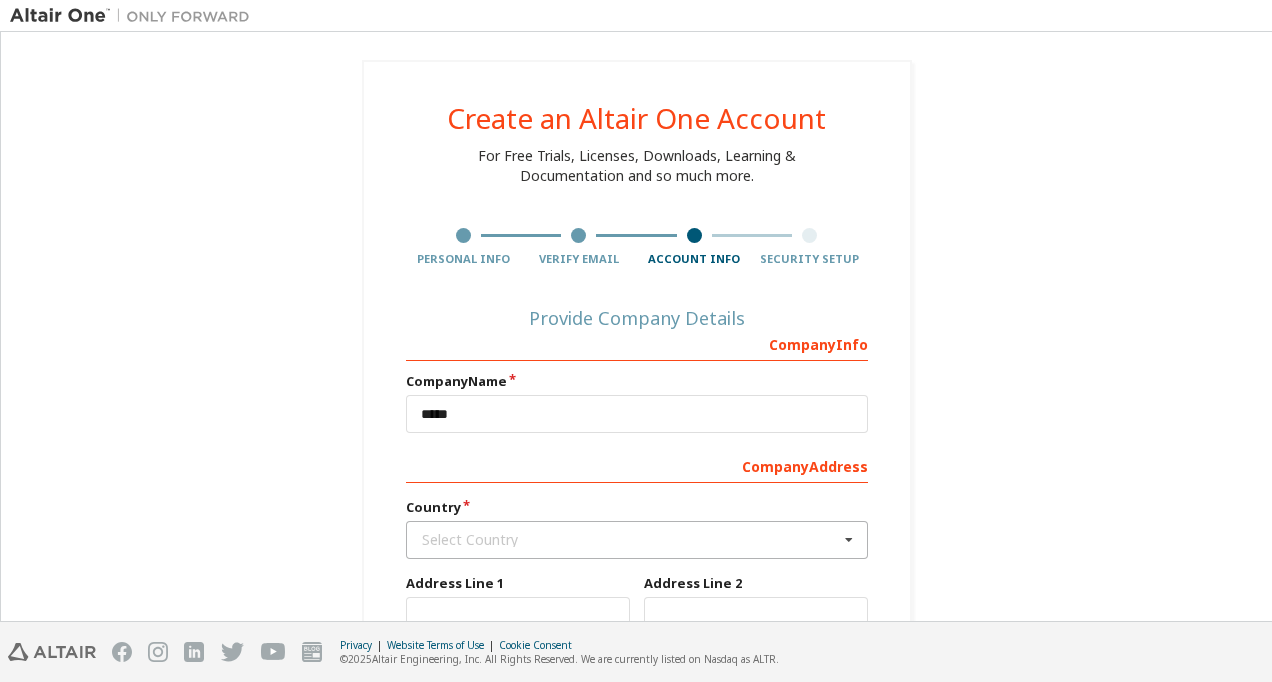 click at bounding box center [849, 540] 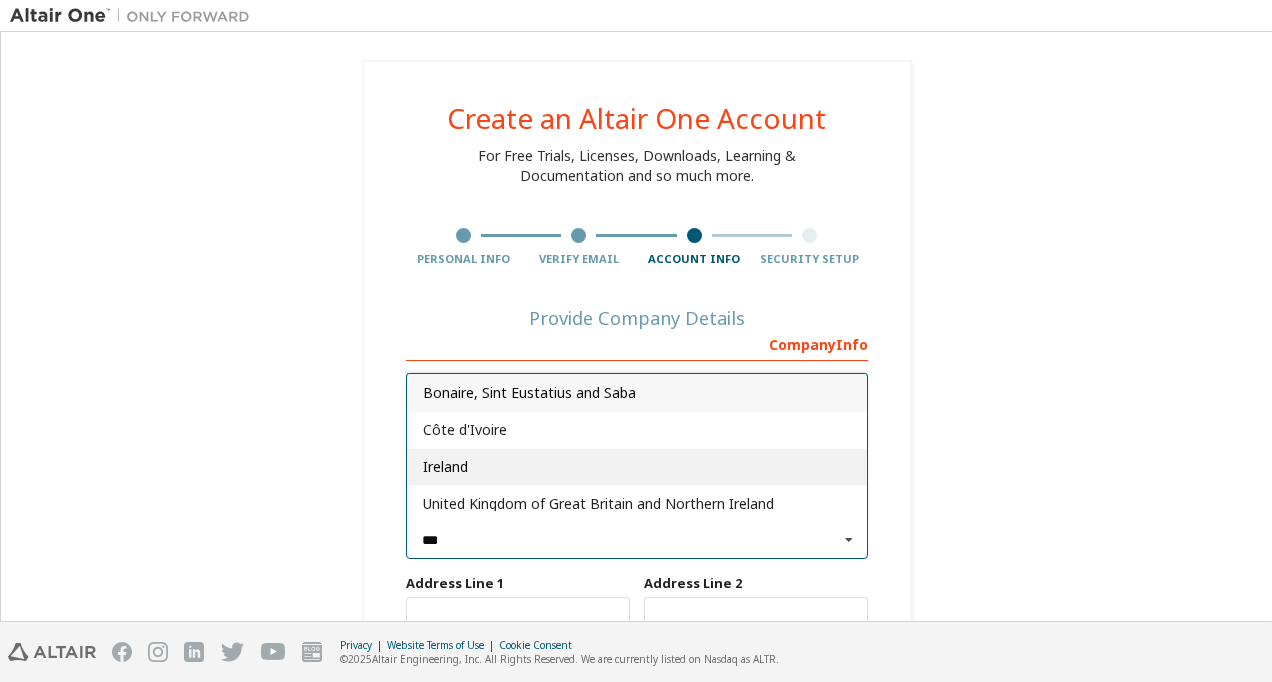 type on "***" 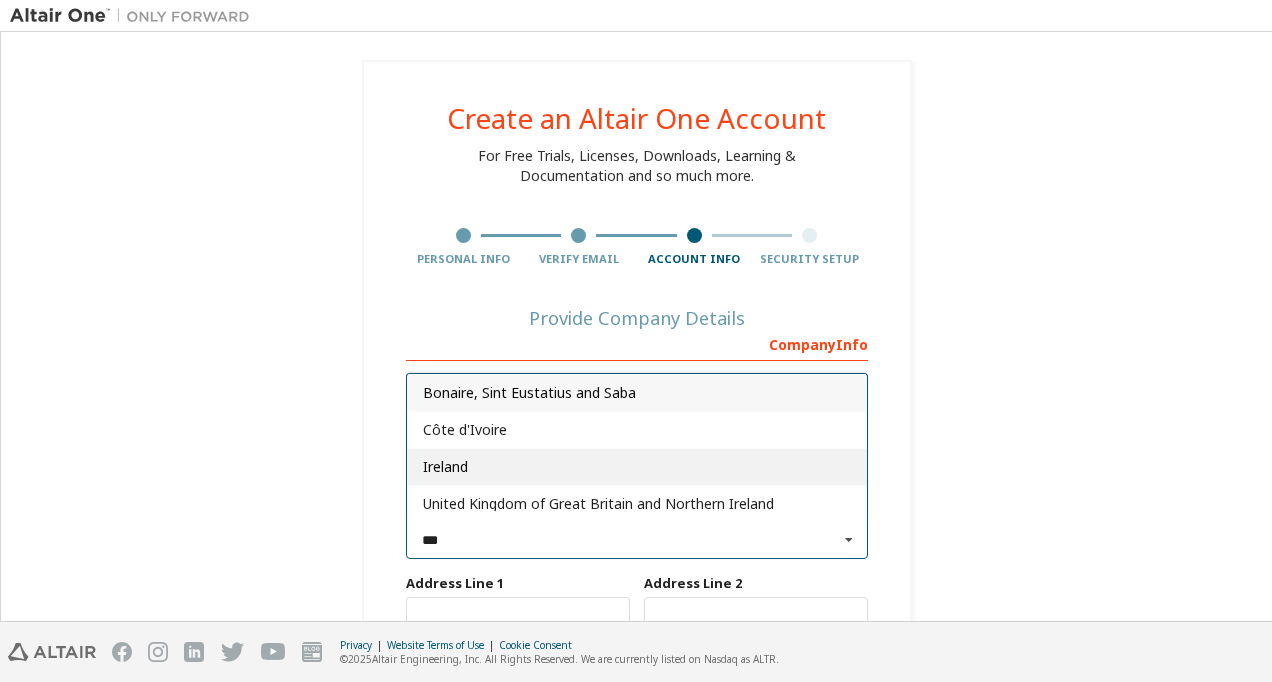 click on "Ireland" at bounding box center [637, 467] 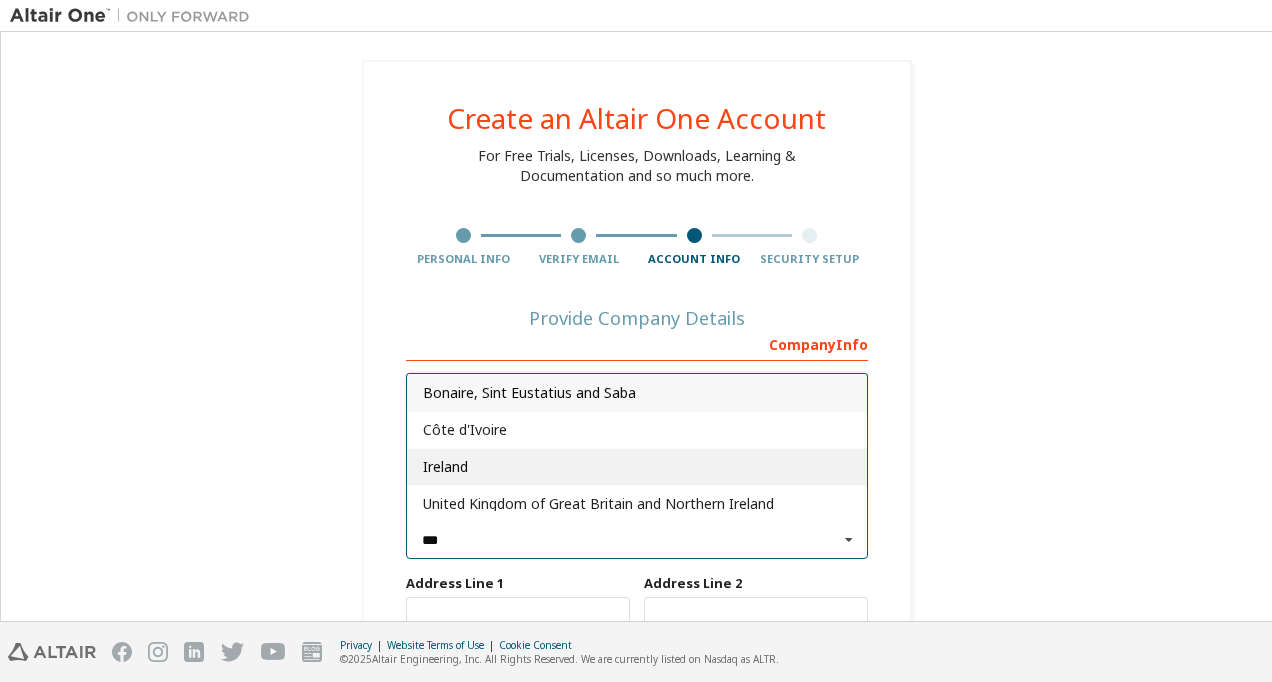 type on "***" 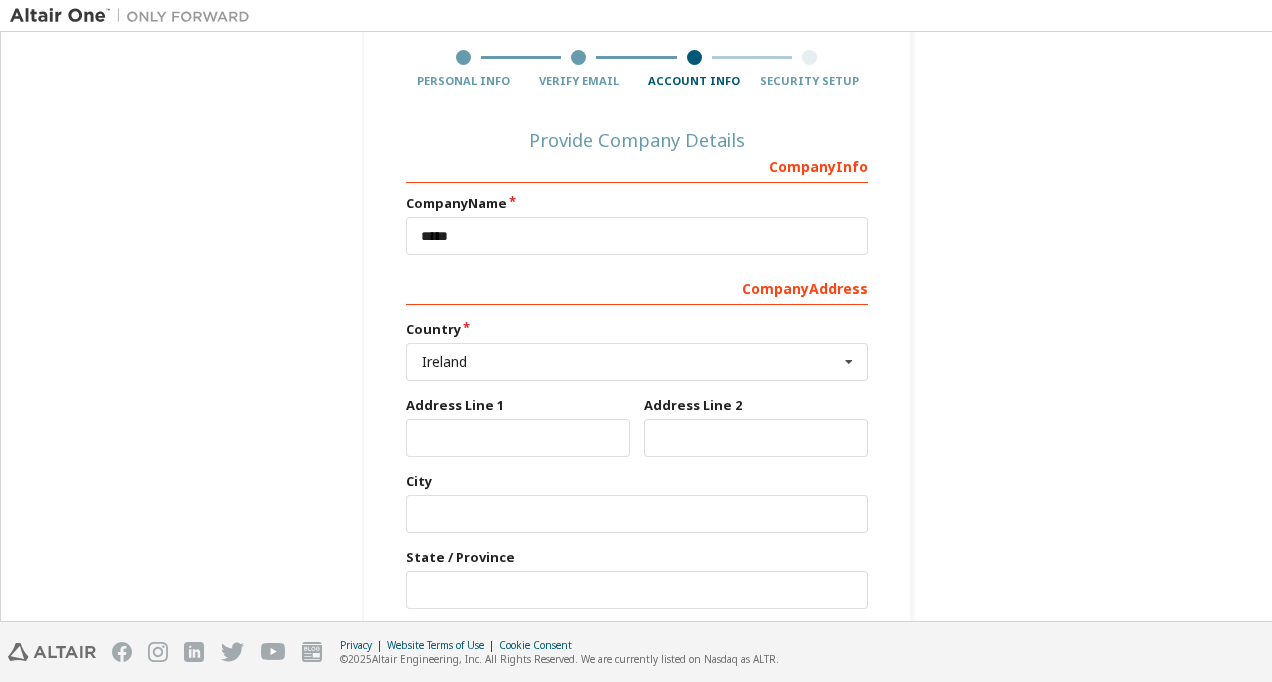 scroll, scrollTop: 200, scrollLeft: 0, axis: vertical 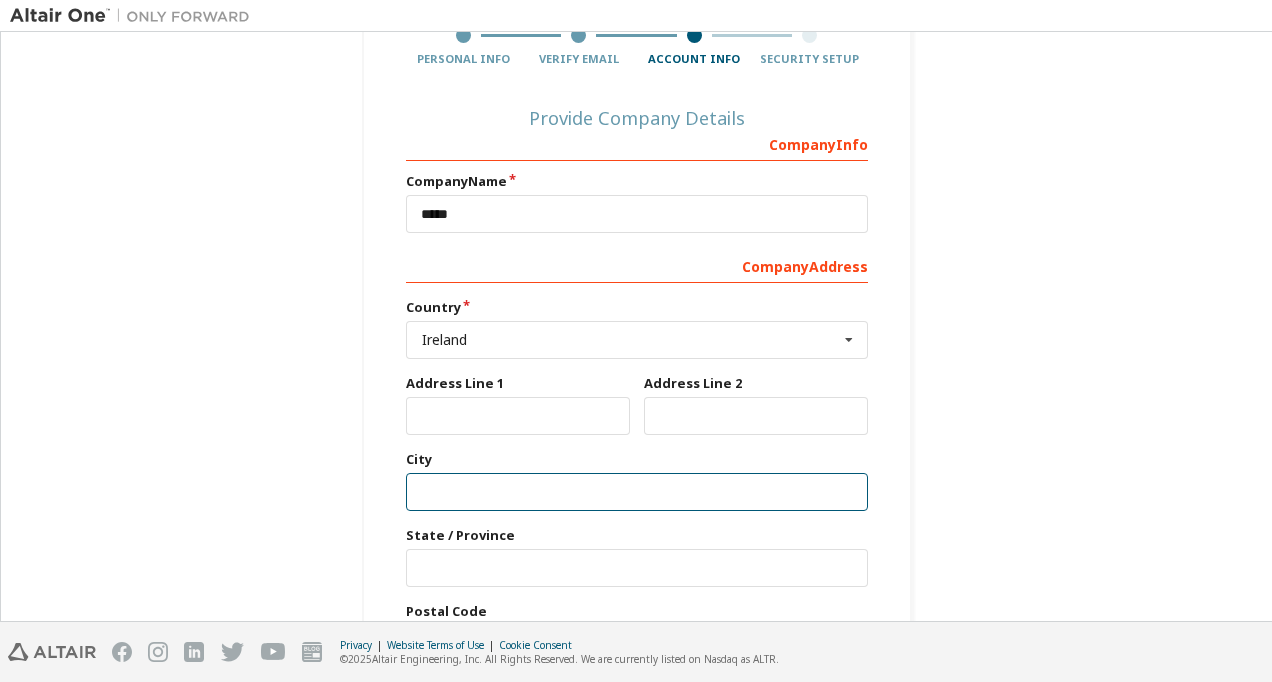 click at bounding box center [637, 492] 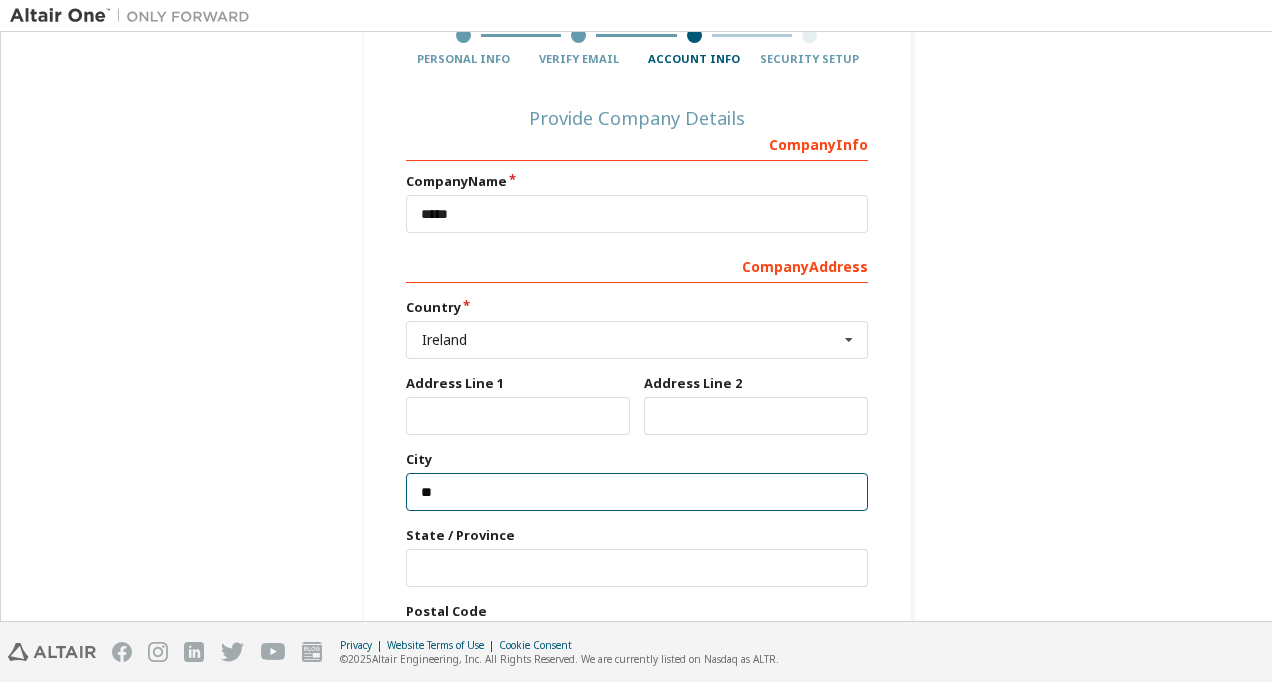 type on "******" 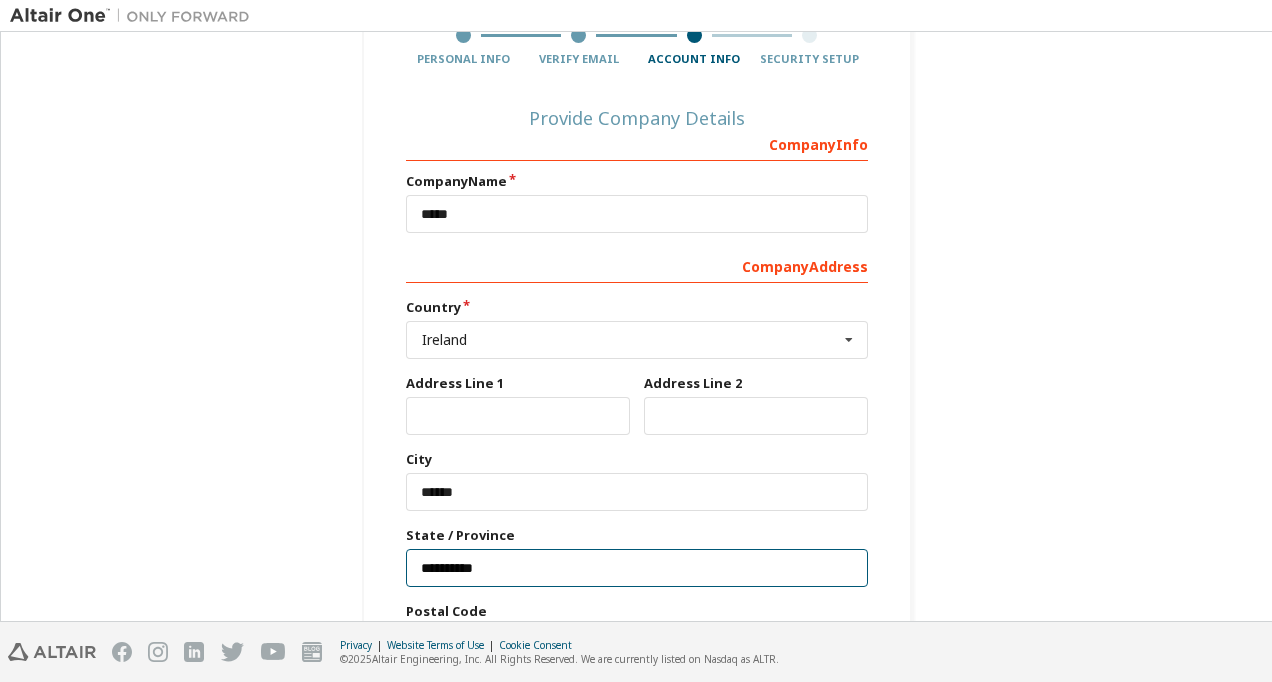 scroll, scrollTop: 300, scrollLeft: 0, axis: vertical 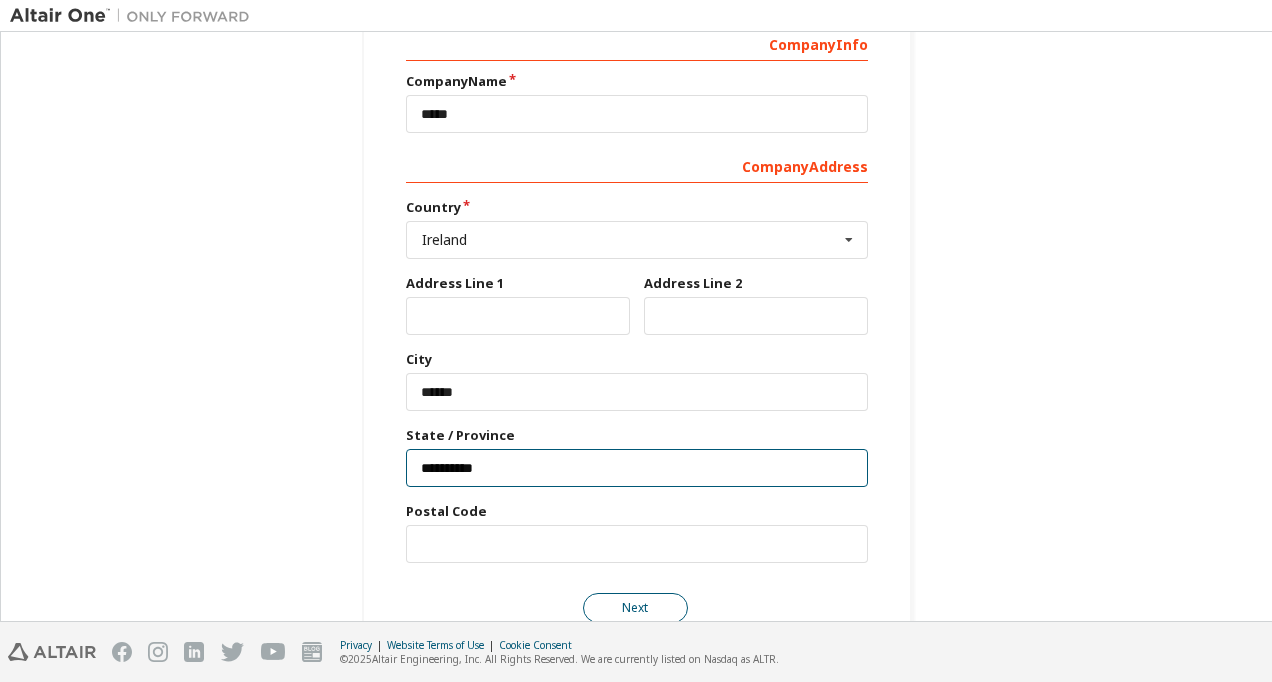 type on "**********" 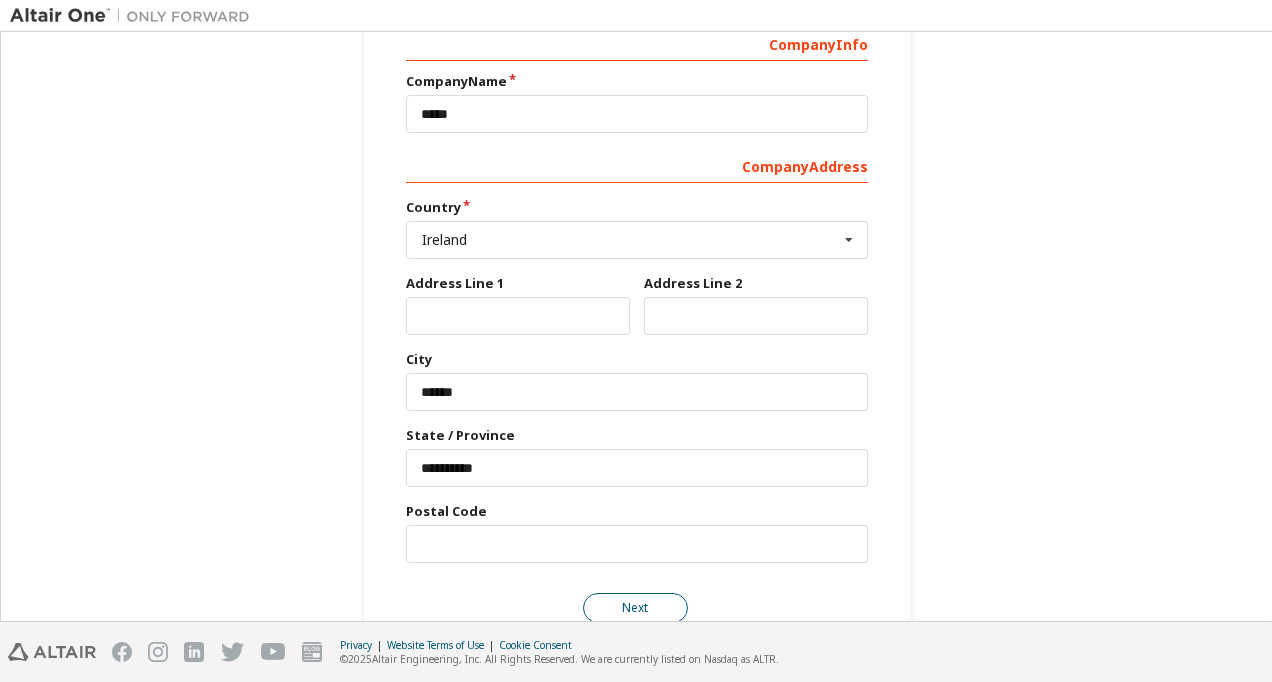 click on "Next" at bounding box center (635, 608) 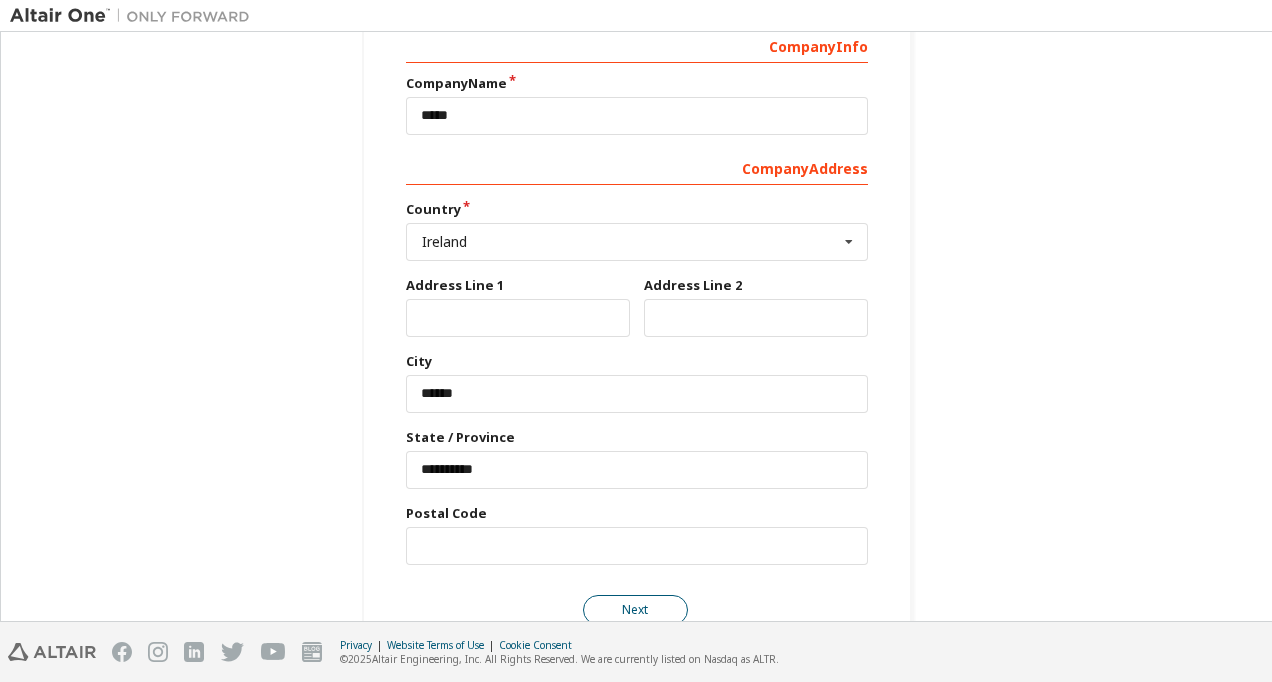 scroll, scrollTop: 0, scrollLeft: 0, axis: both 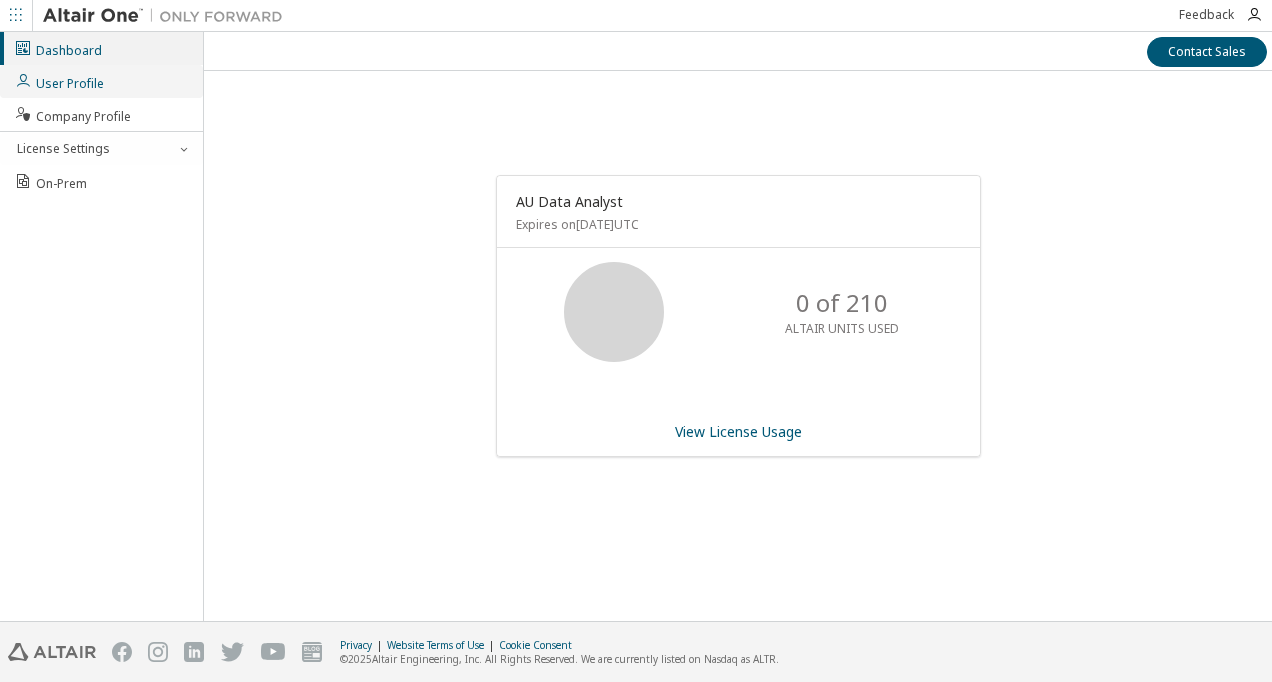 click on "User Profile" at bounding box center [59, 81] 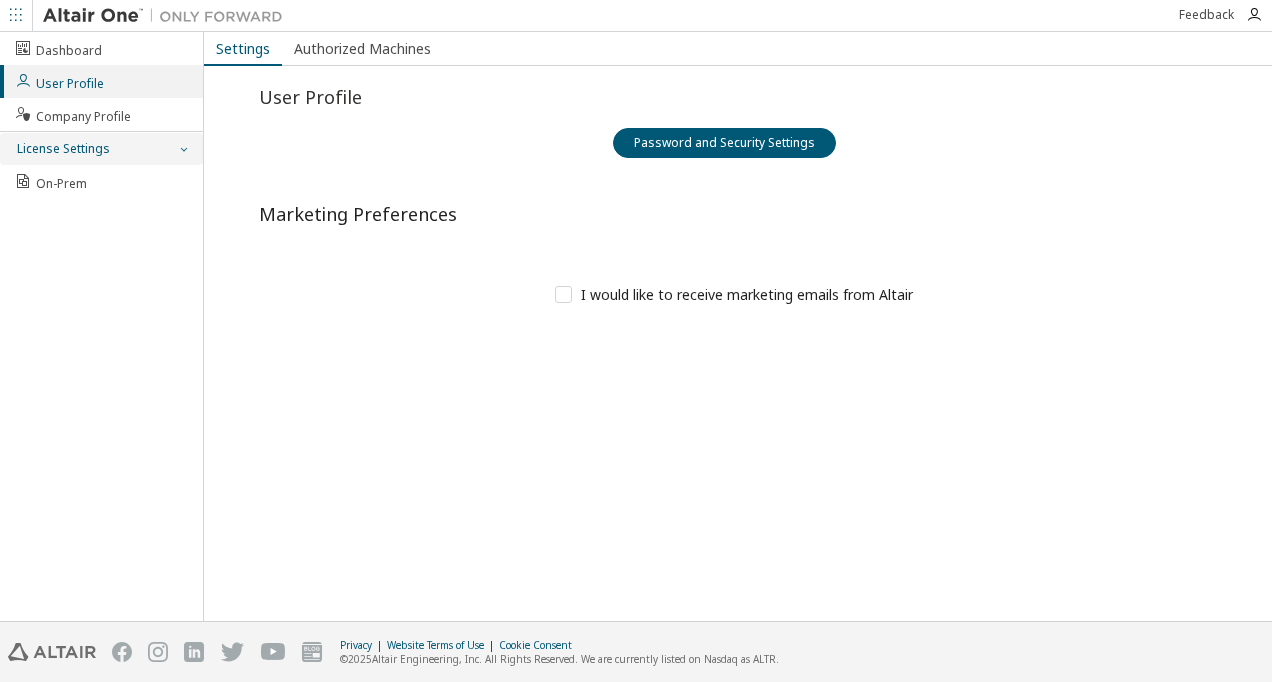 click on "License Settings" at bounding box center (62, 149) 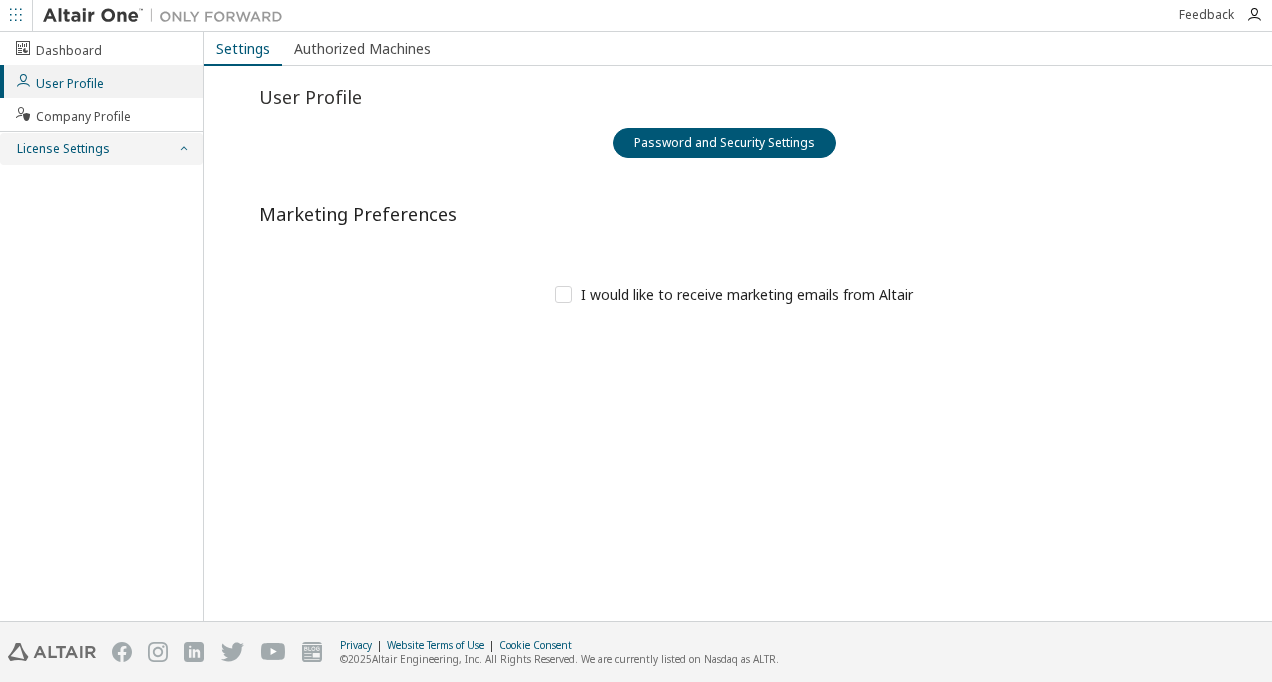 click at bounding box center [183, 149] 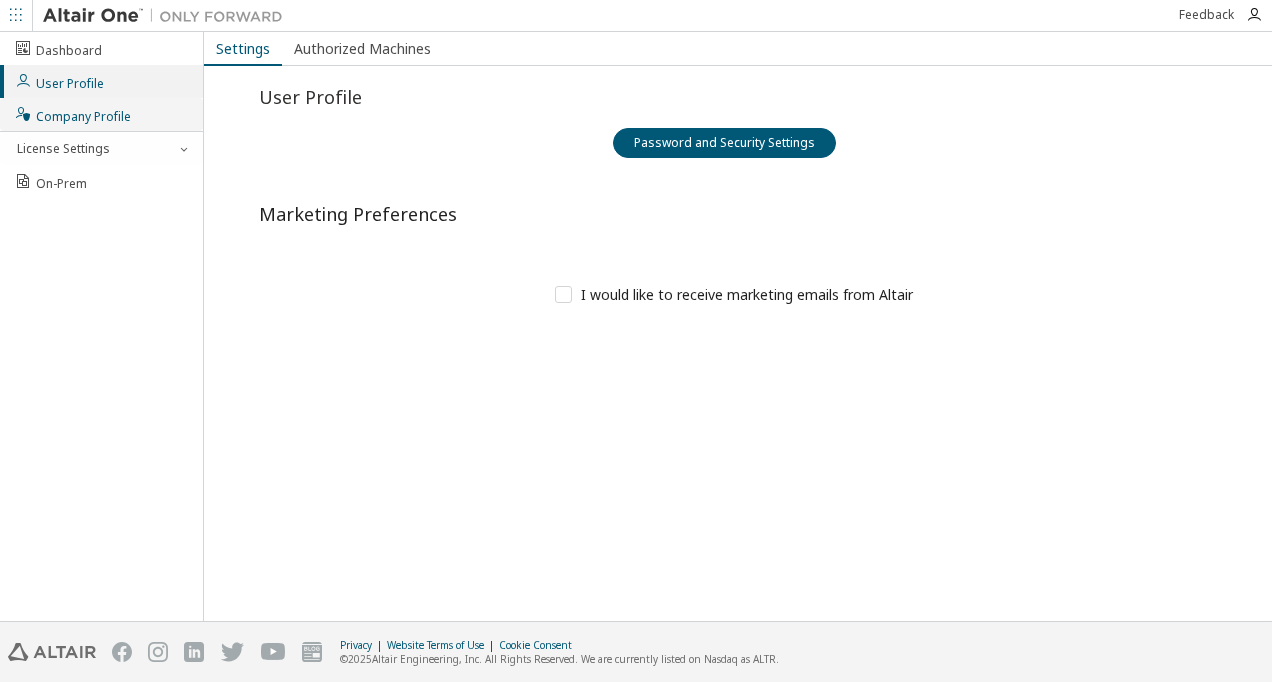 click on "Company Profile" at bounding box center (72, 114) 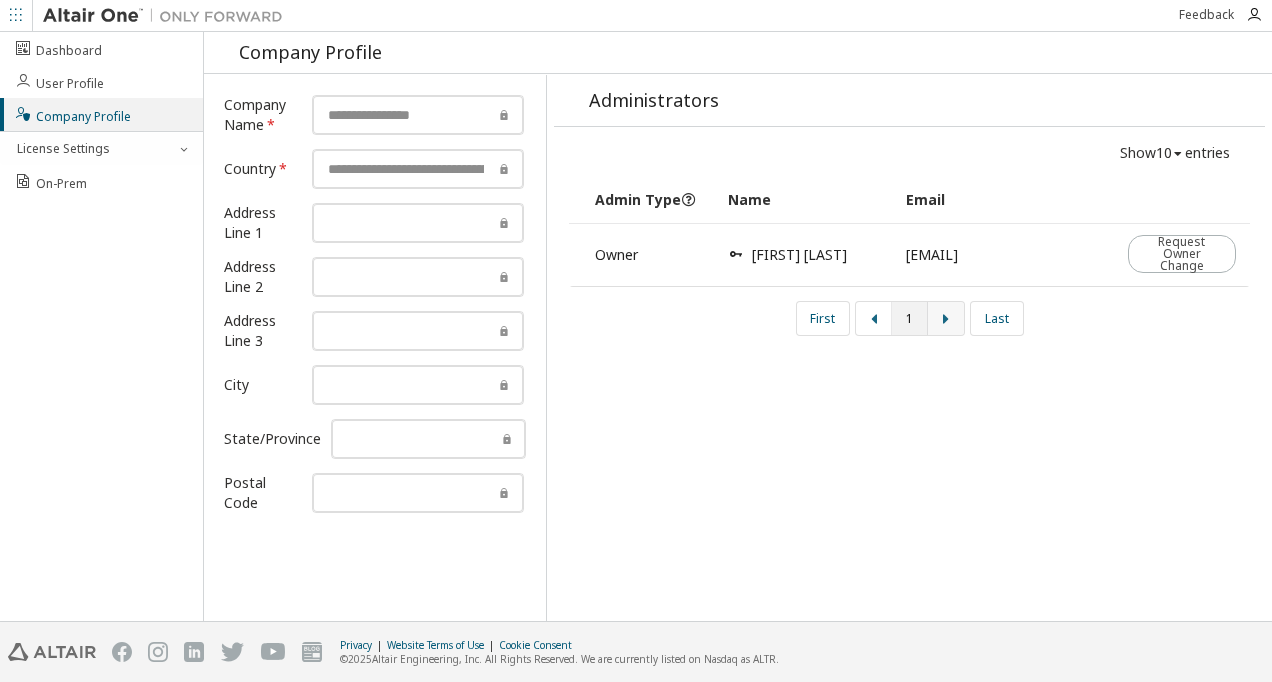 click at bounding box center (946, 319) 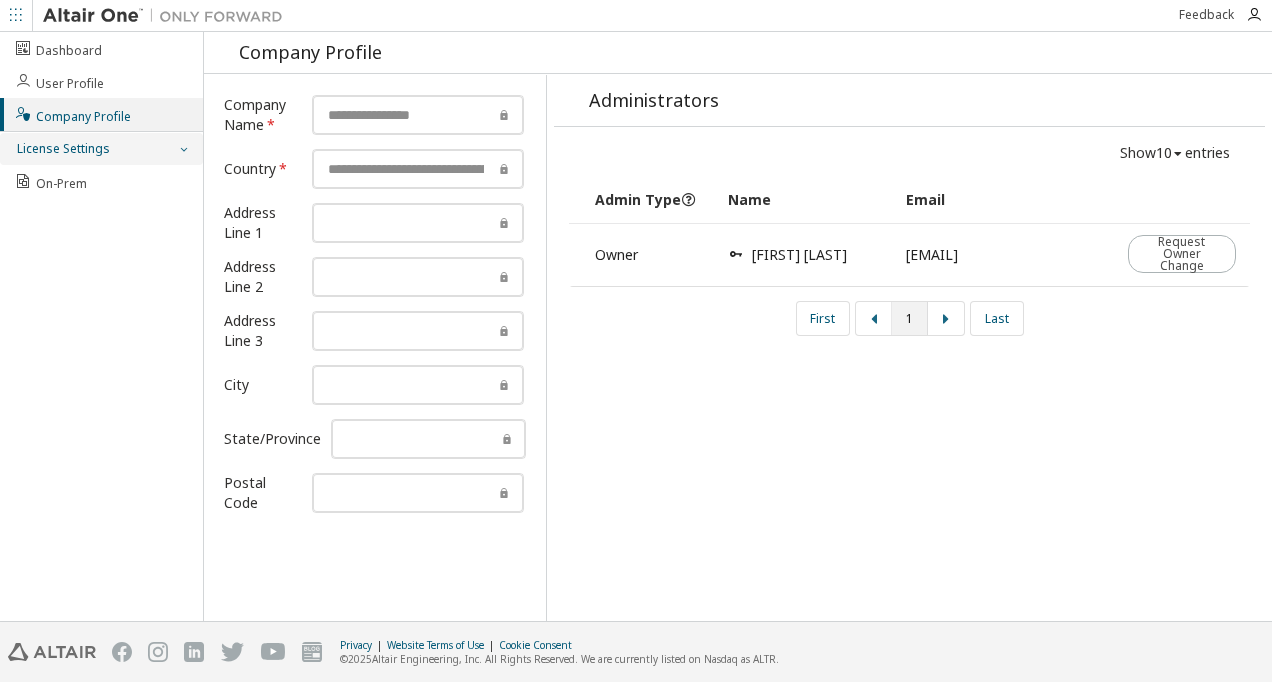 click at bounding box center (183, 149) 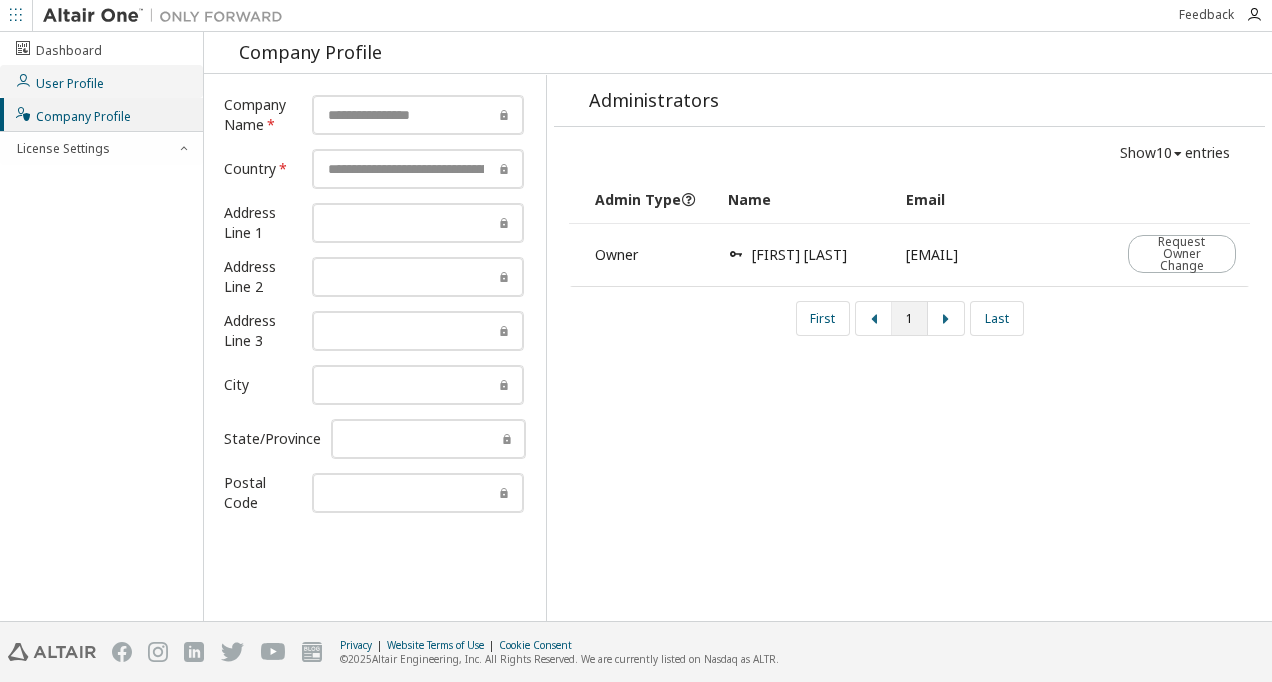 click on "User Profile" at bounding box center [59, 81] 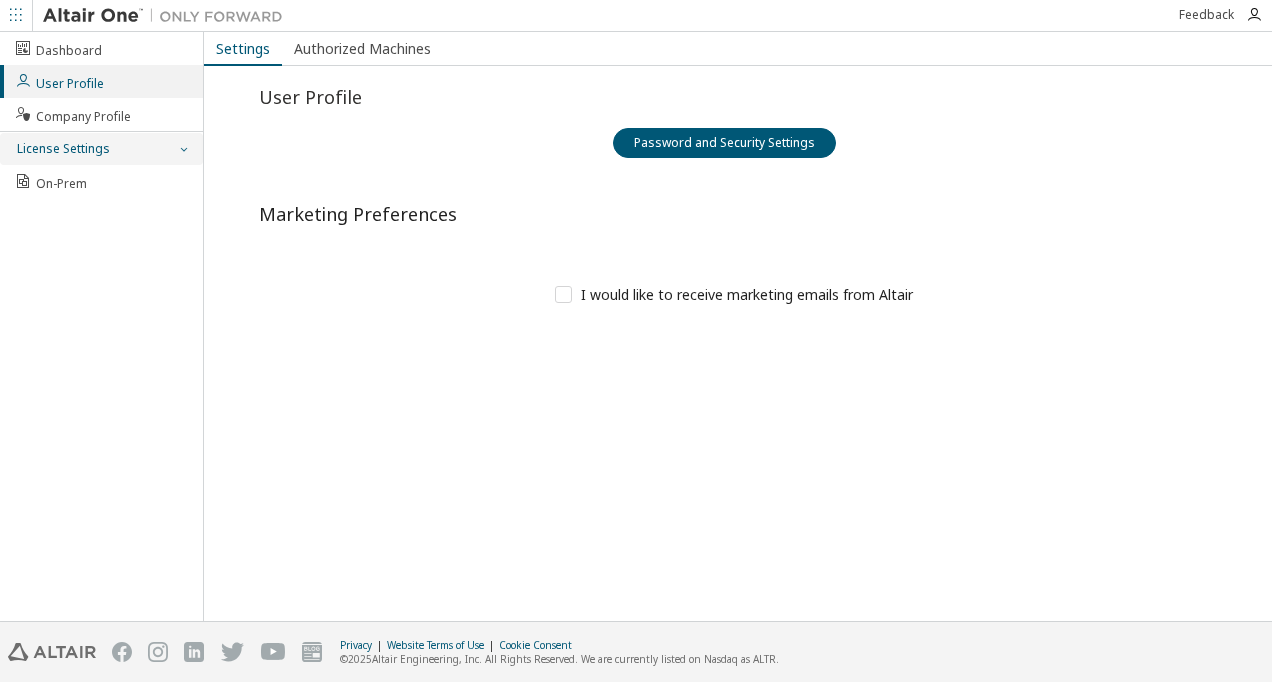 click on "License Settings" at bounding box center [62, 149] 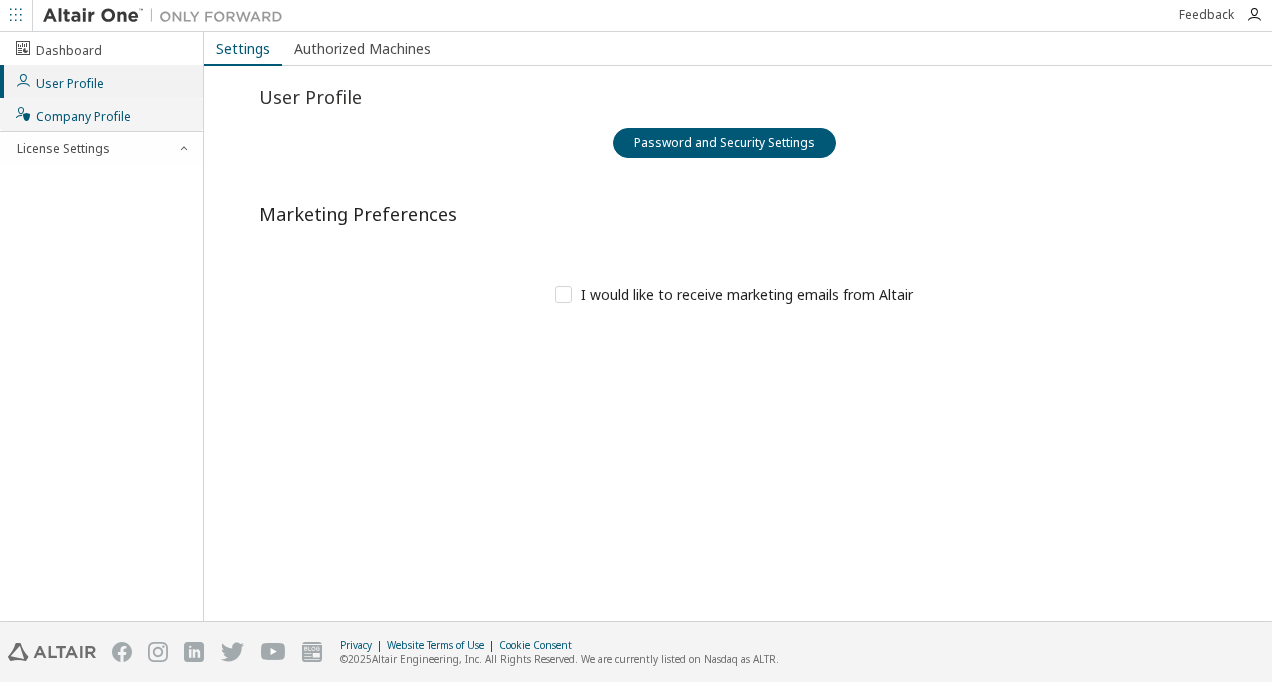 click on "Company Profile" at bounding box center [72, 114] 